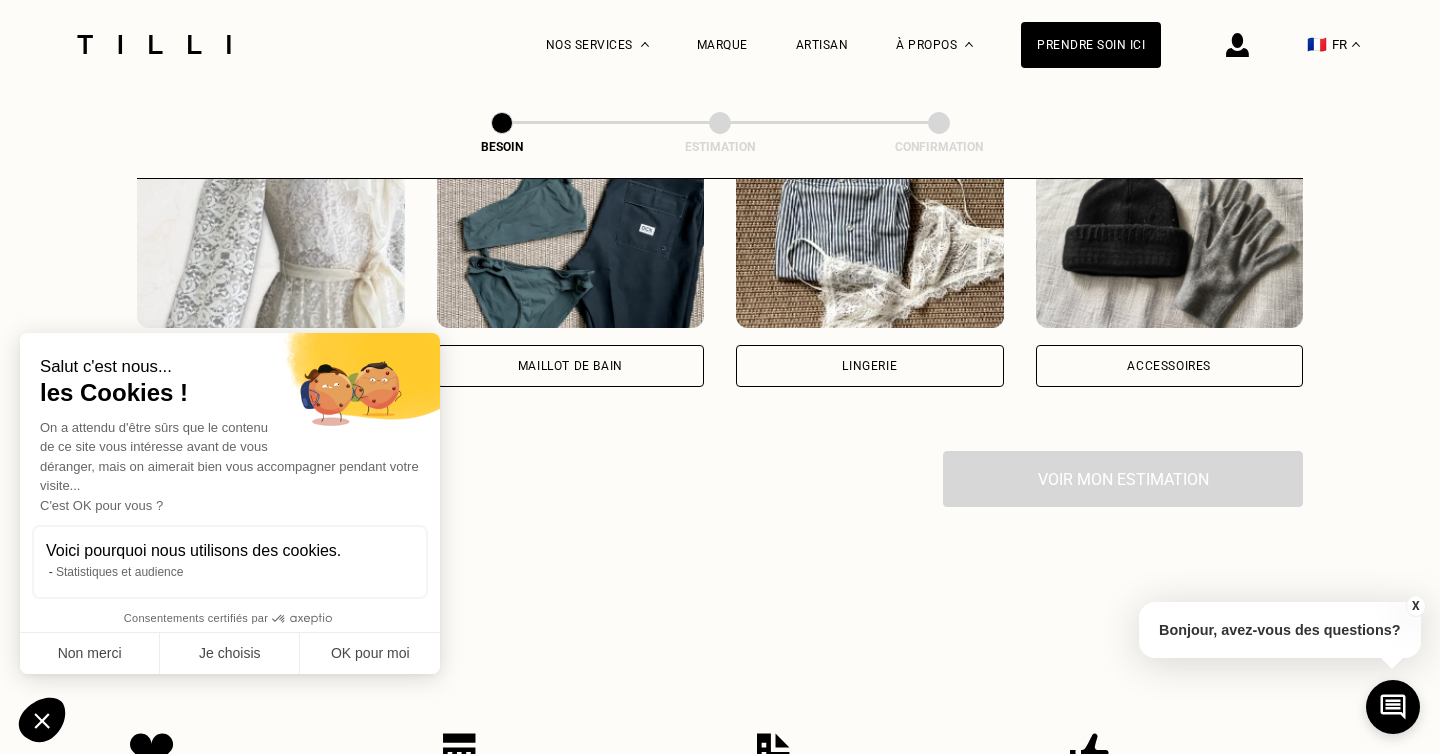 scroll, scrollTop: 1561, scrollLeft: 0, axis: vertical 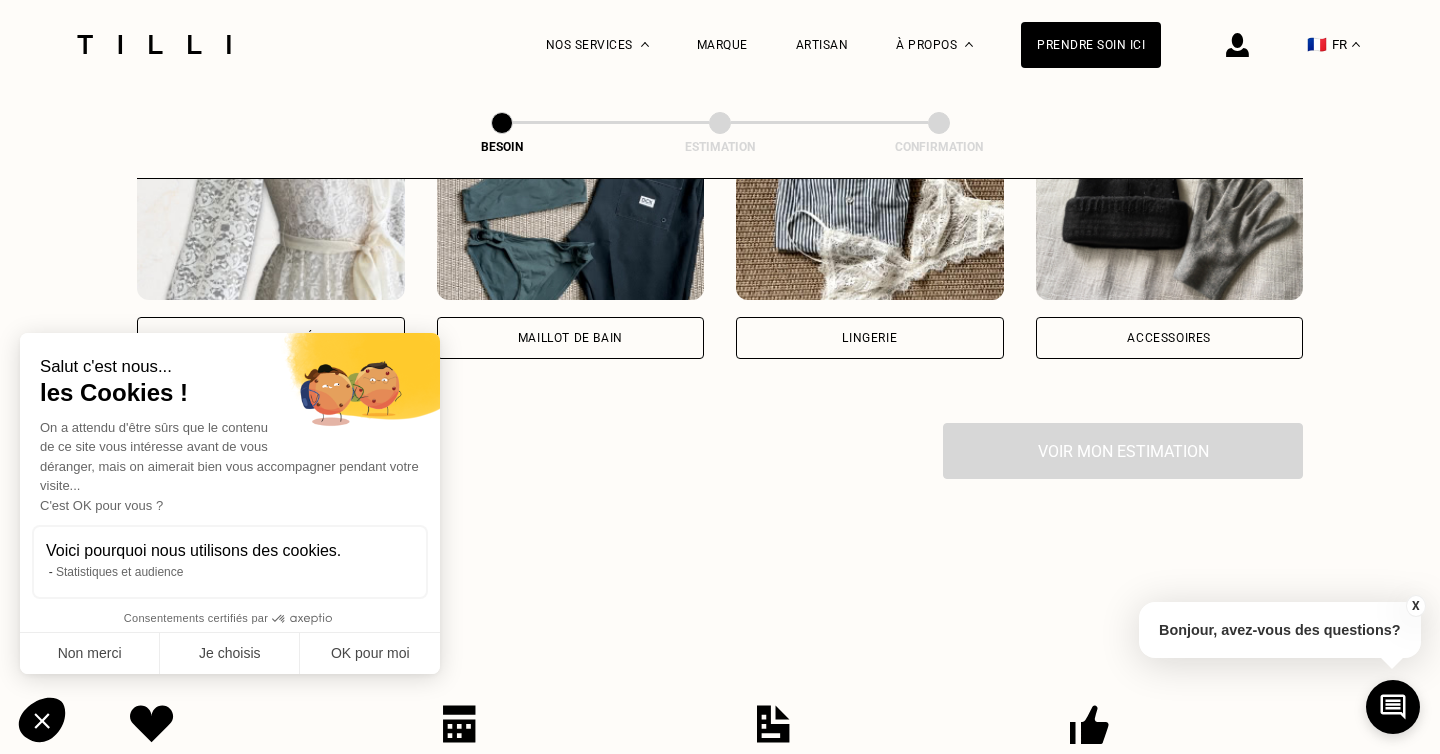 click on "Maillot de bain" at bounding box center [571, 338] 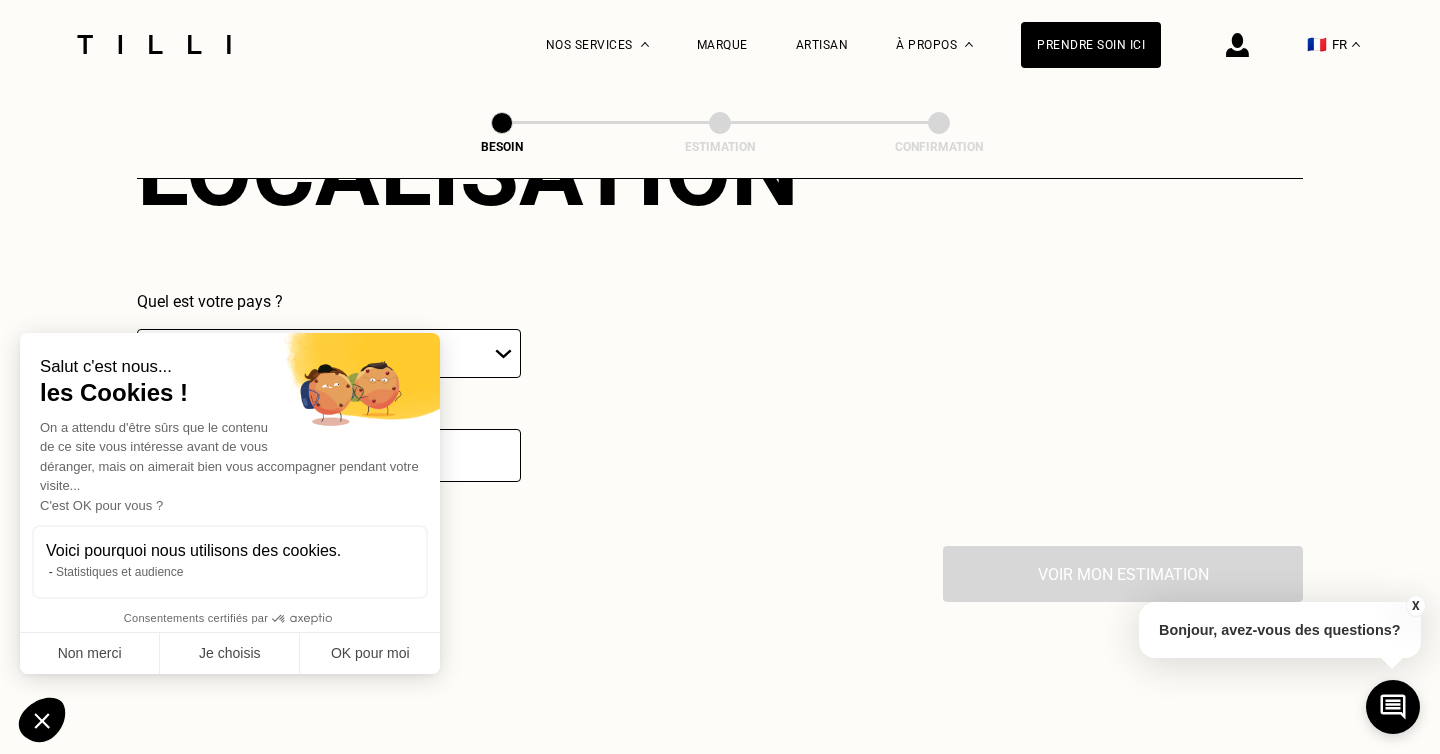 scroll, scrollTop: 1993, scrollLeft: 0, axis: vertical 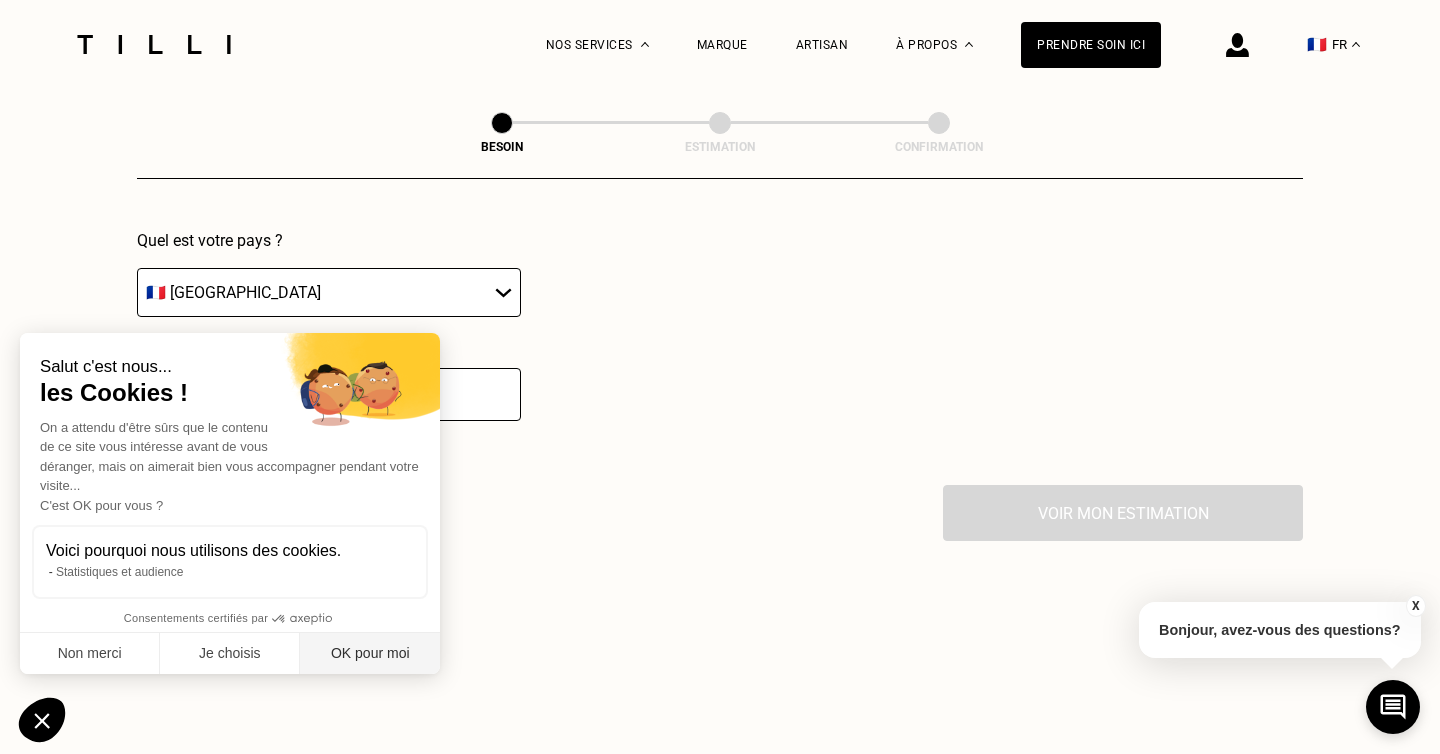 click on "OK pour moi" at bounding box center (370, 654) 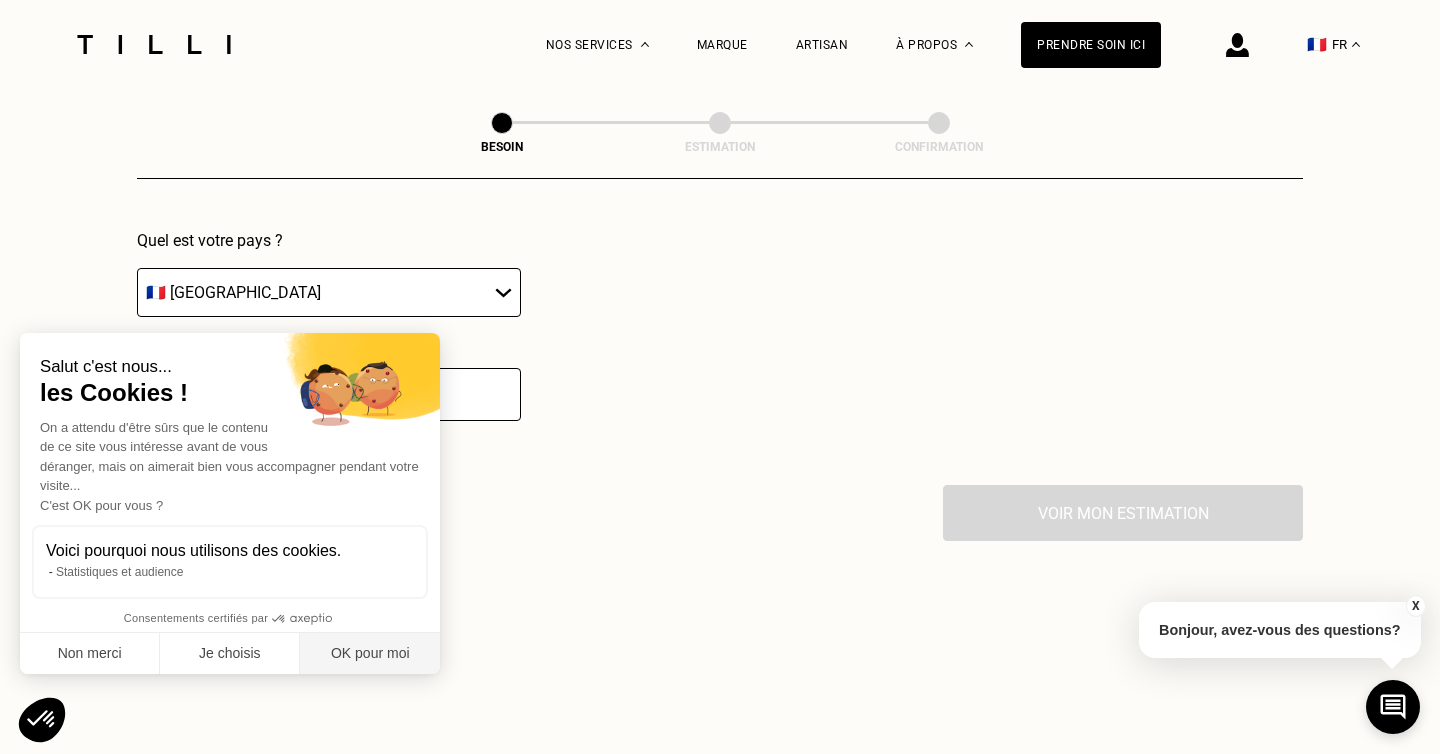 scroll, scrollTop: 0, scrollLeft: 0, axis: both 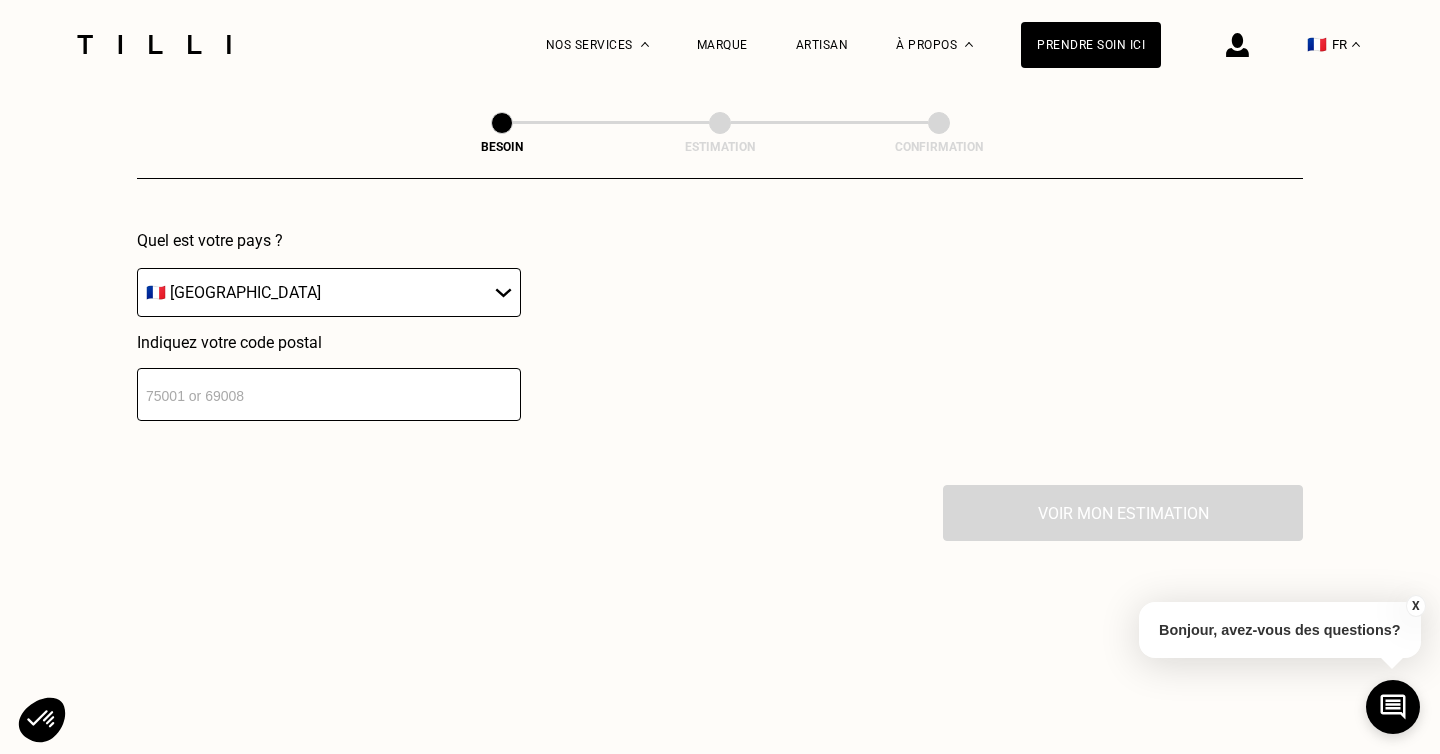 click at bounding box center (329, 394) 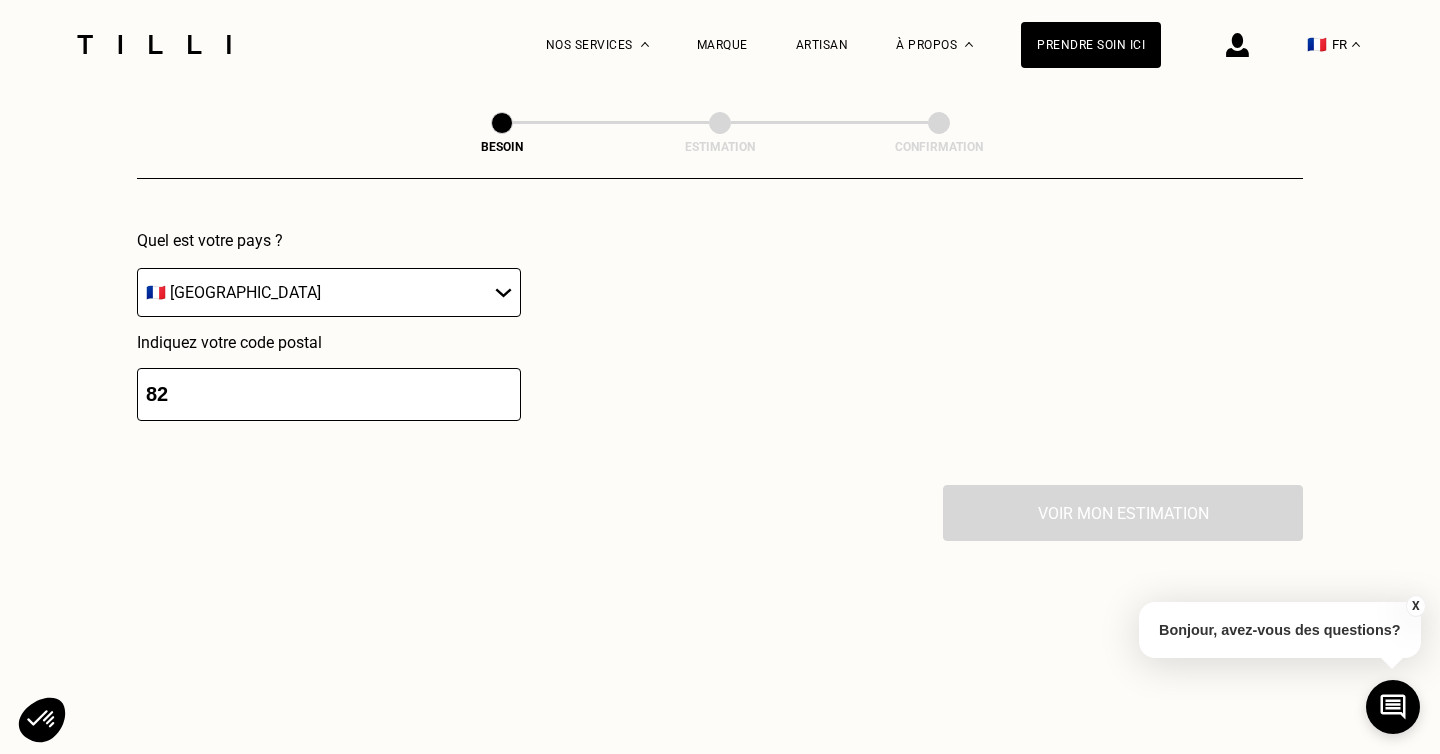 type on "8" 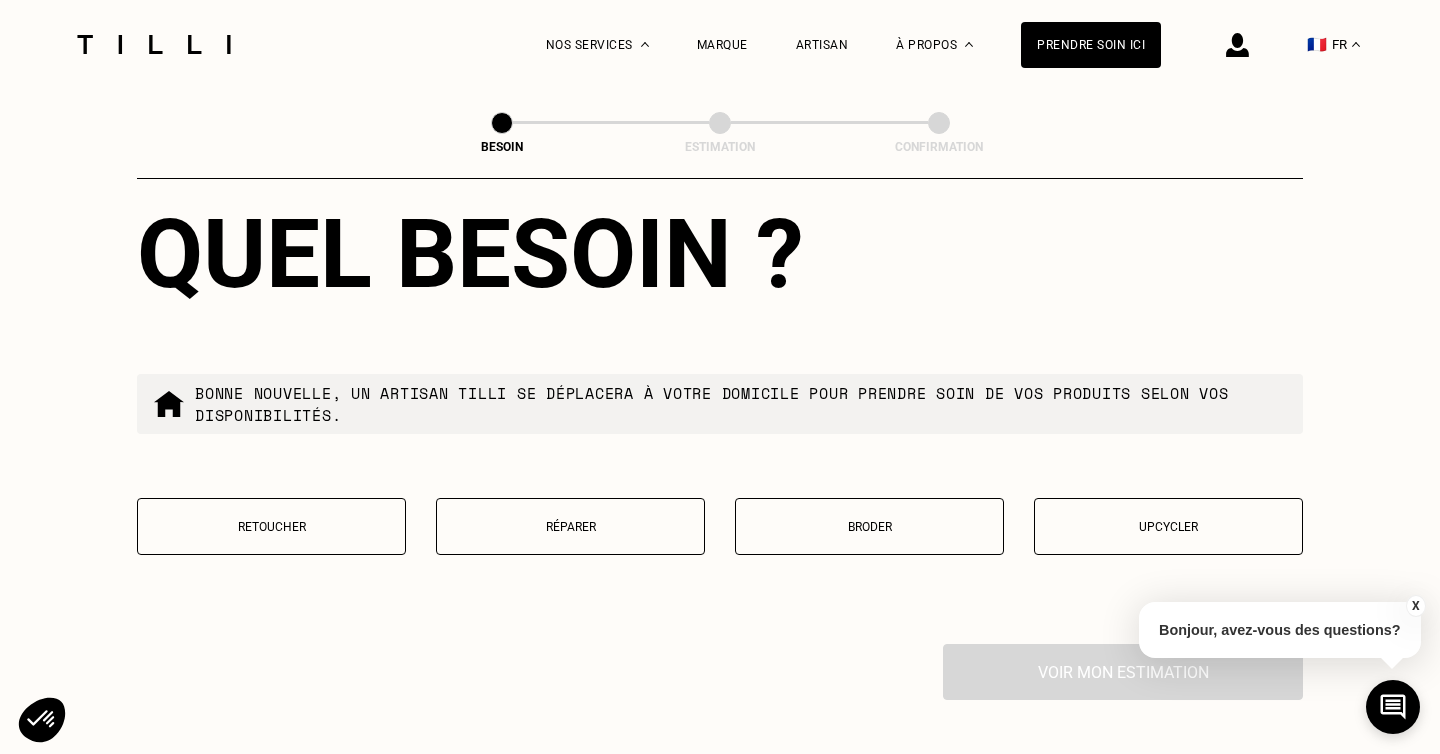 scroll, scrollTop: 2351, scrollLeft: 0, axis: vertical 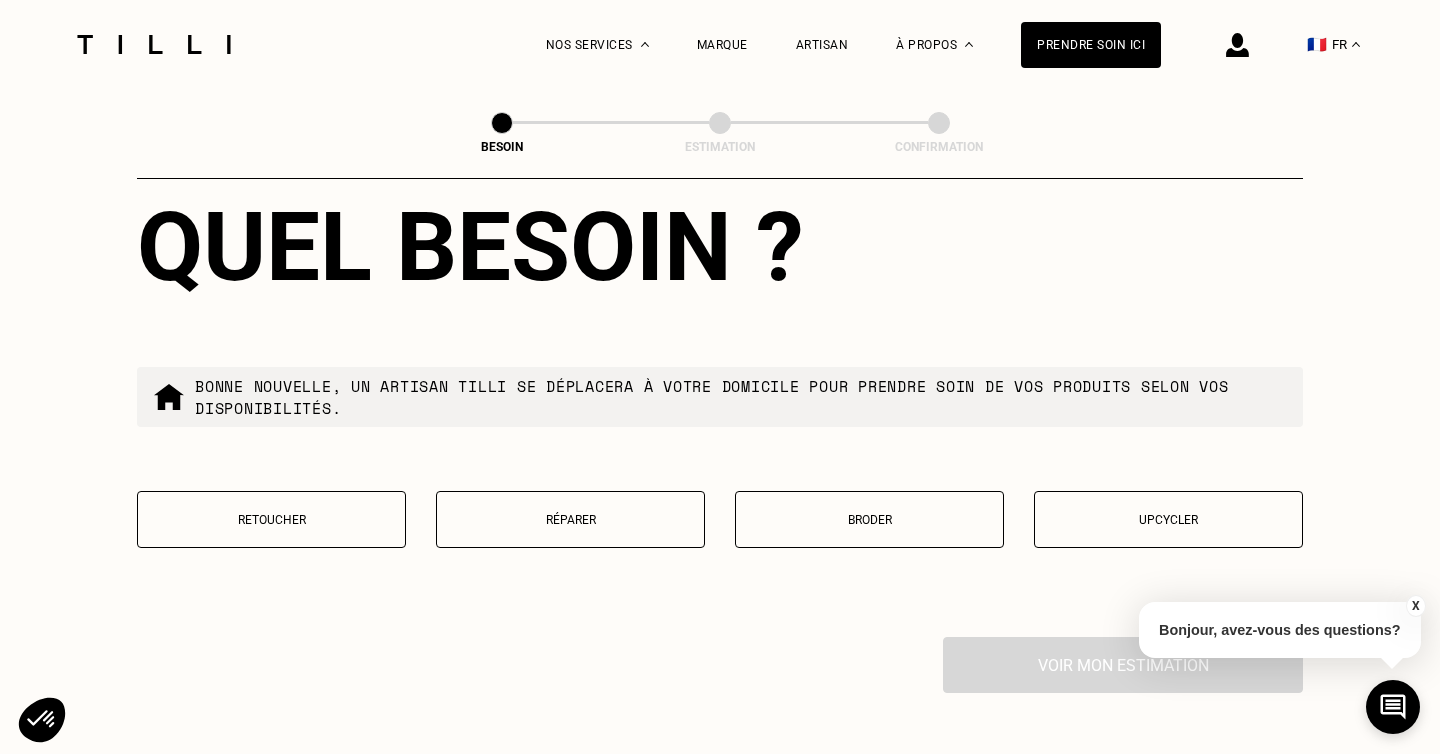 type on "92210" 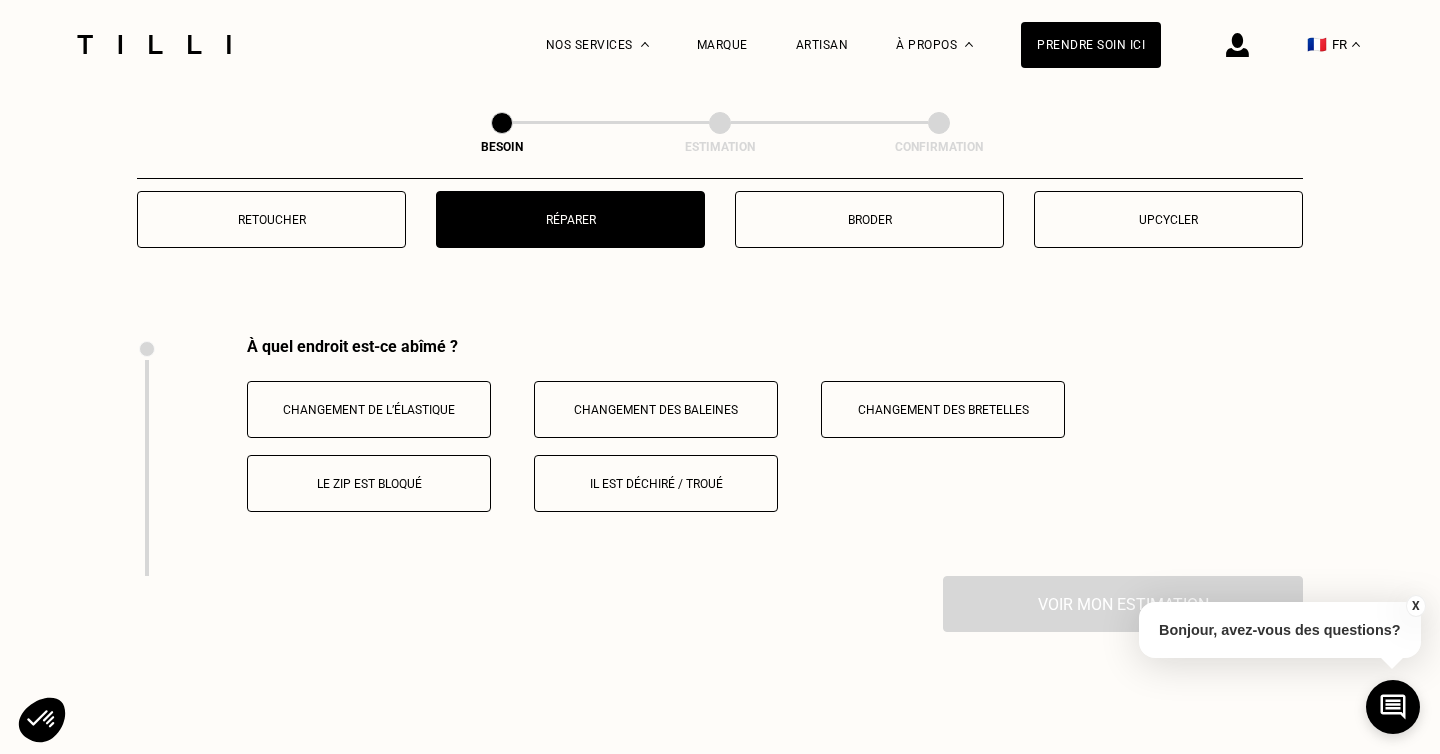 scroll, scrollTop: 2624, scrollLeft: 0, axis: vertical 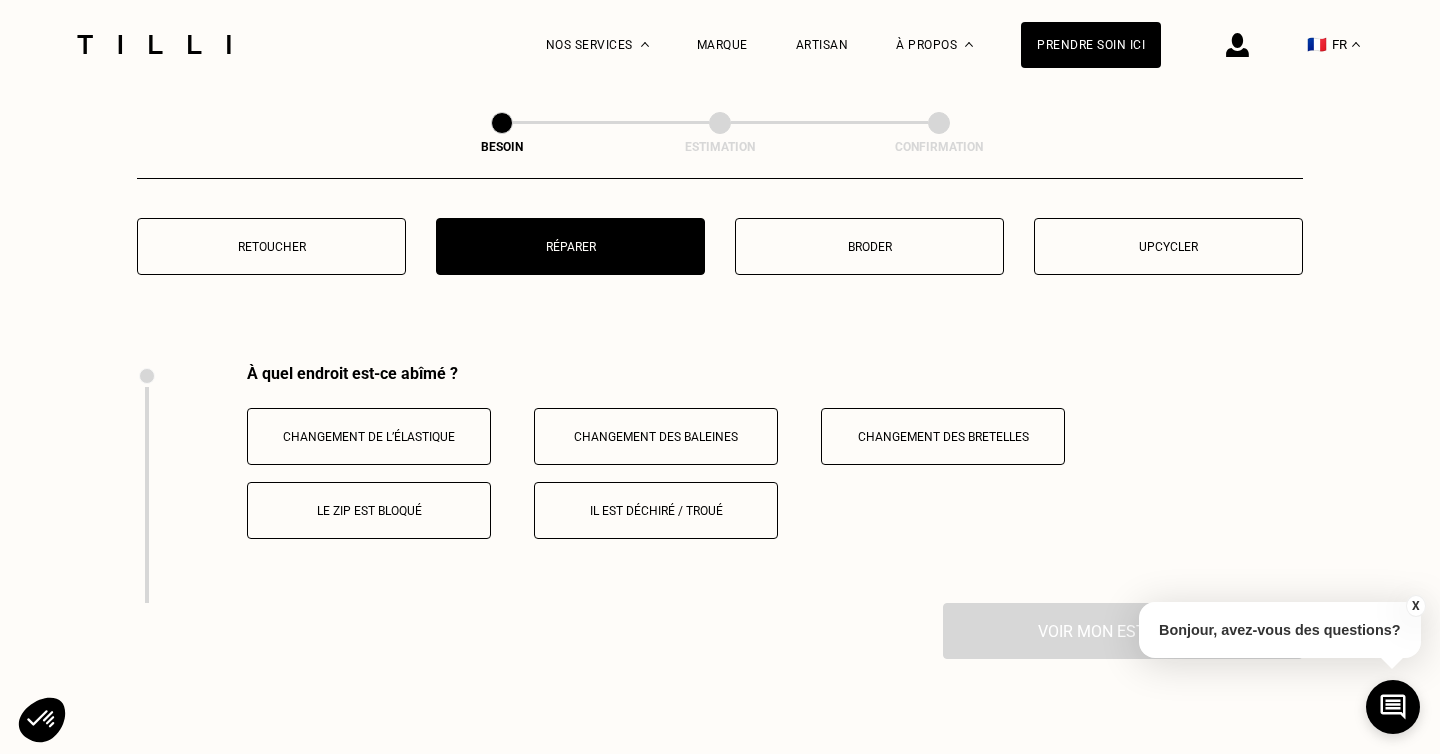 click on "Changement de l’élastique" at bounding box center (369, 436) 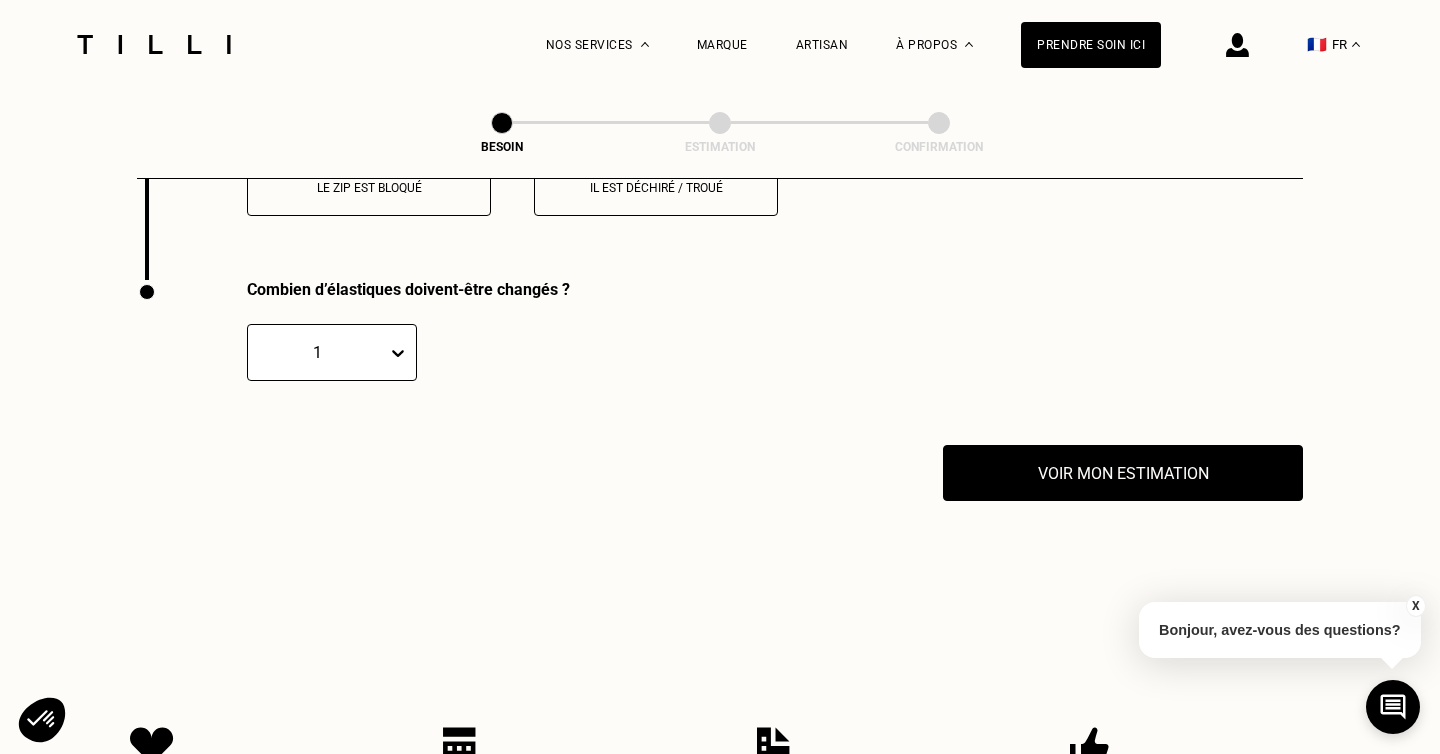 scroll, scrollTop: 2981, scrollLeft: 0, axis: vertical 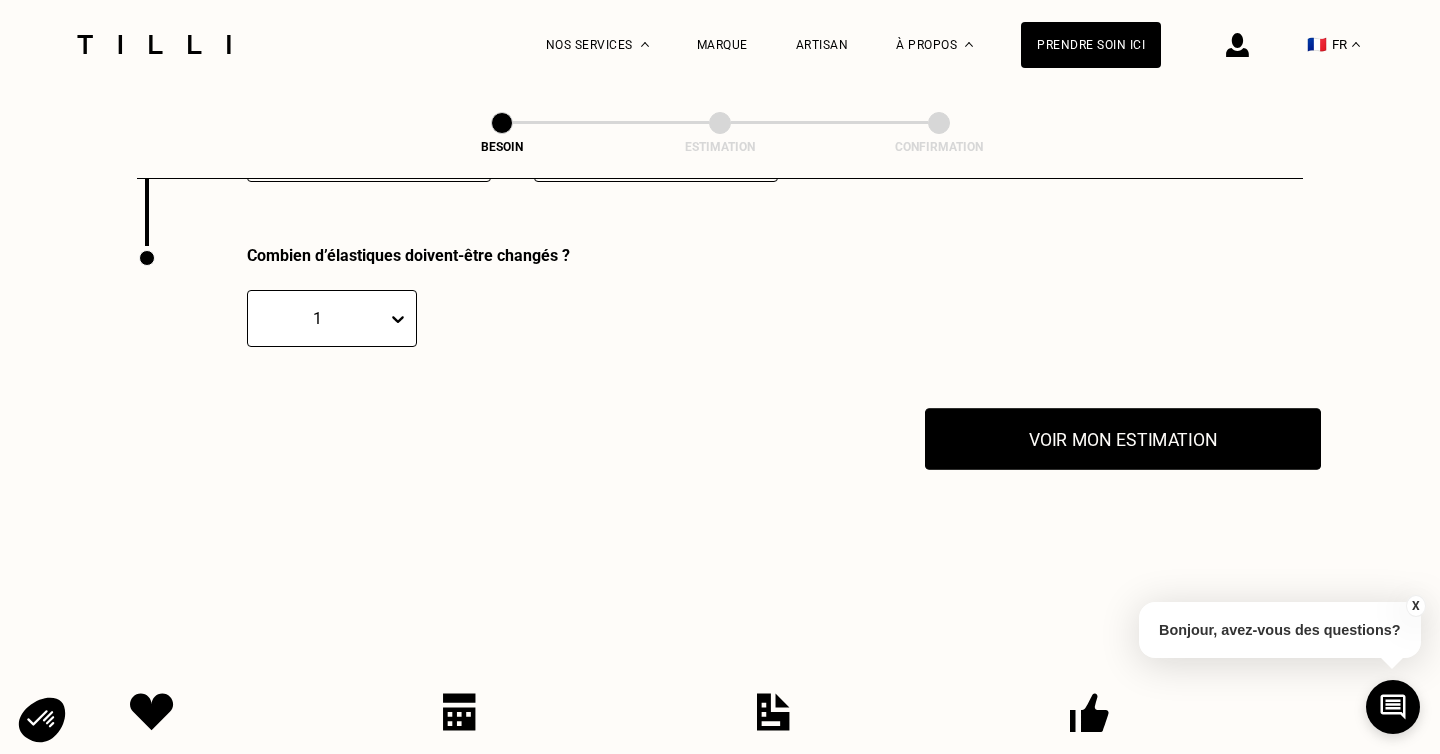 click on "Voir mon estimation" at bounding box center (1123, 439) 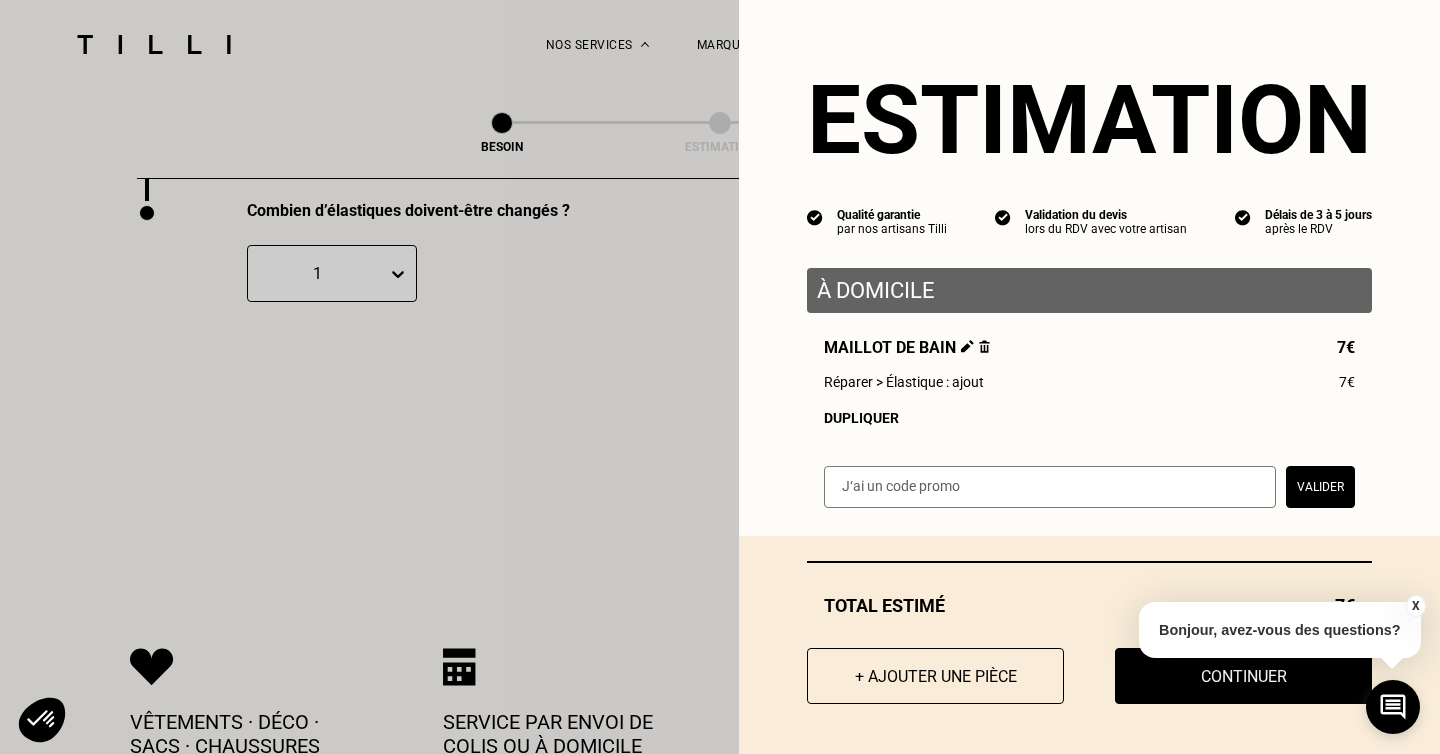 scroll, scrollTop: 3013, scrollLeft: 0, axis: vertical 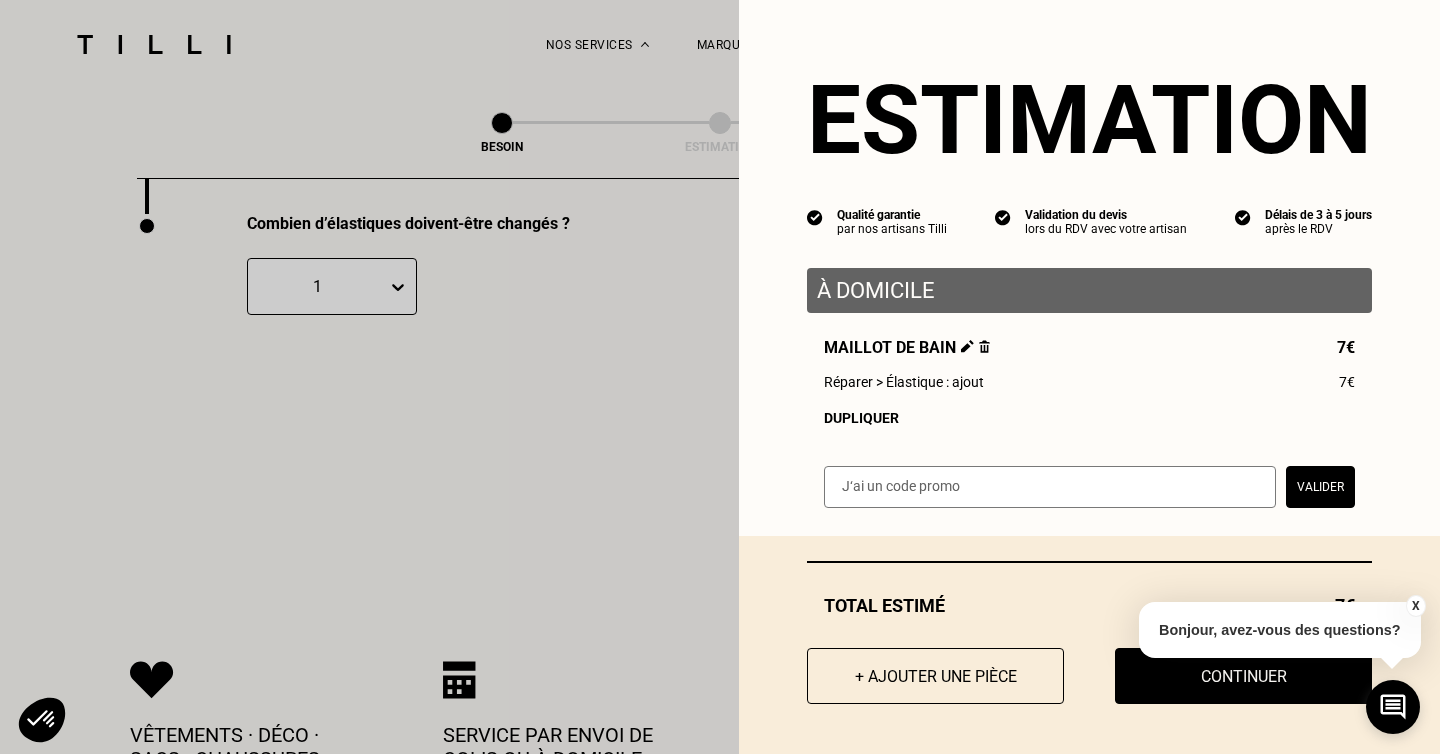 click on "X" at bounding box center (1415, 606) 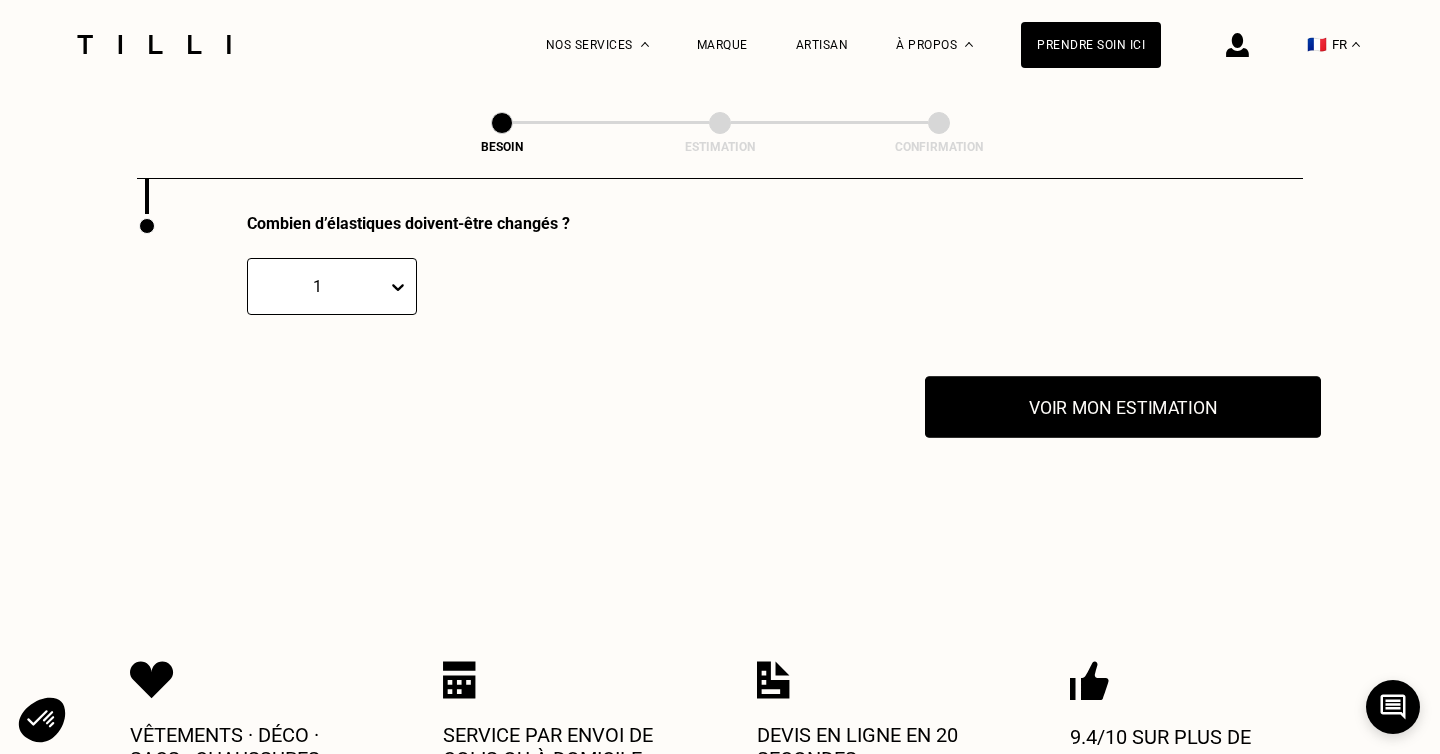 click on "Voir mon estimation" at bounding box center (1123, 407) 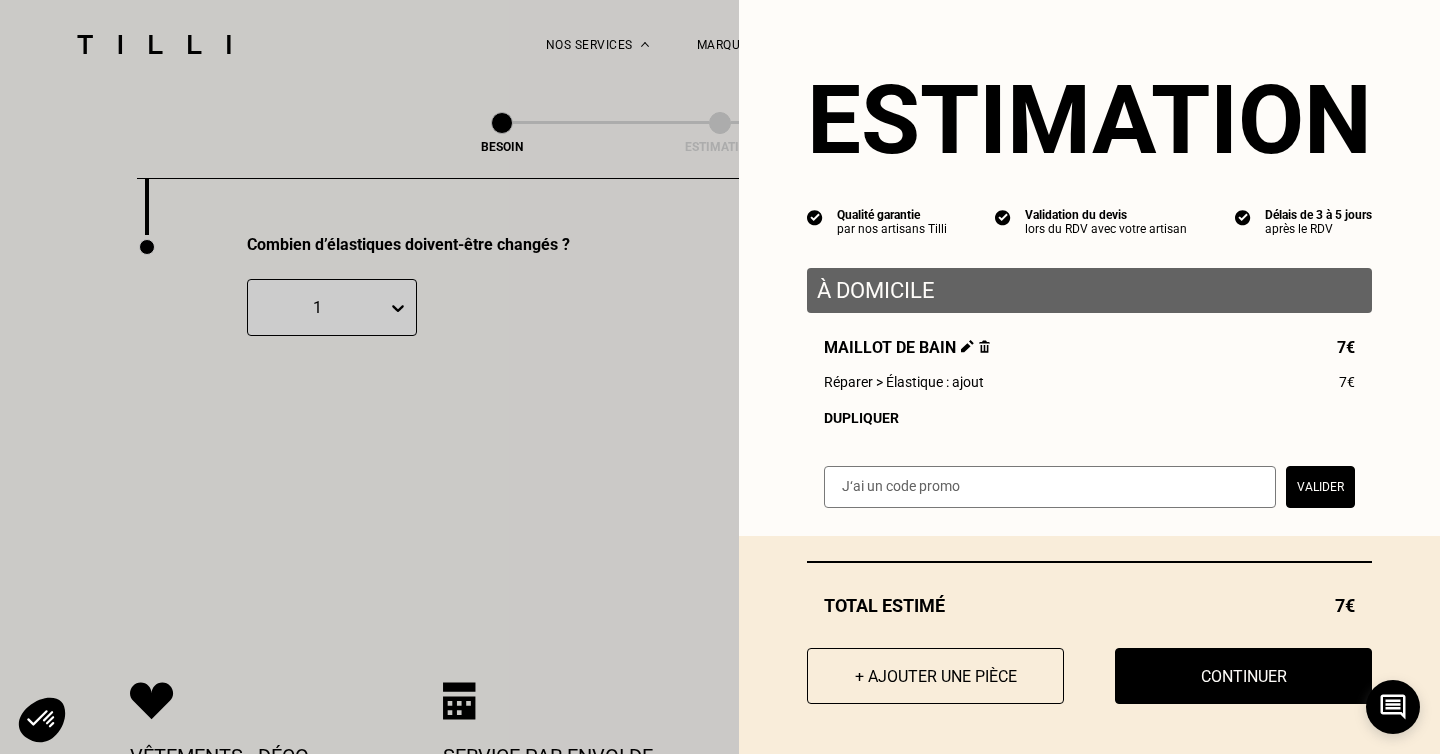 scroll, scrollTop: 2986, scrollLeft: 0, axis: vertical 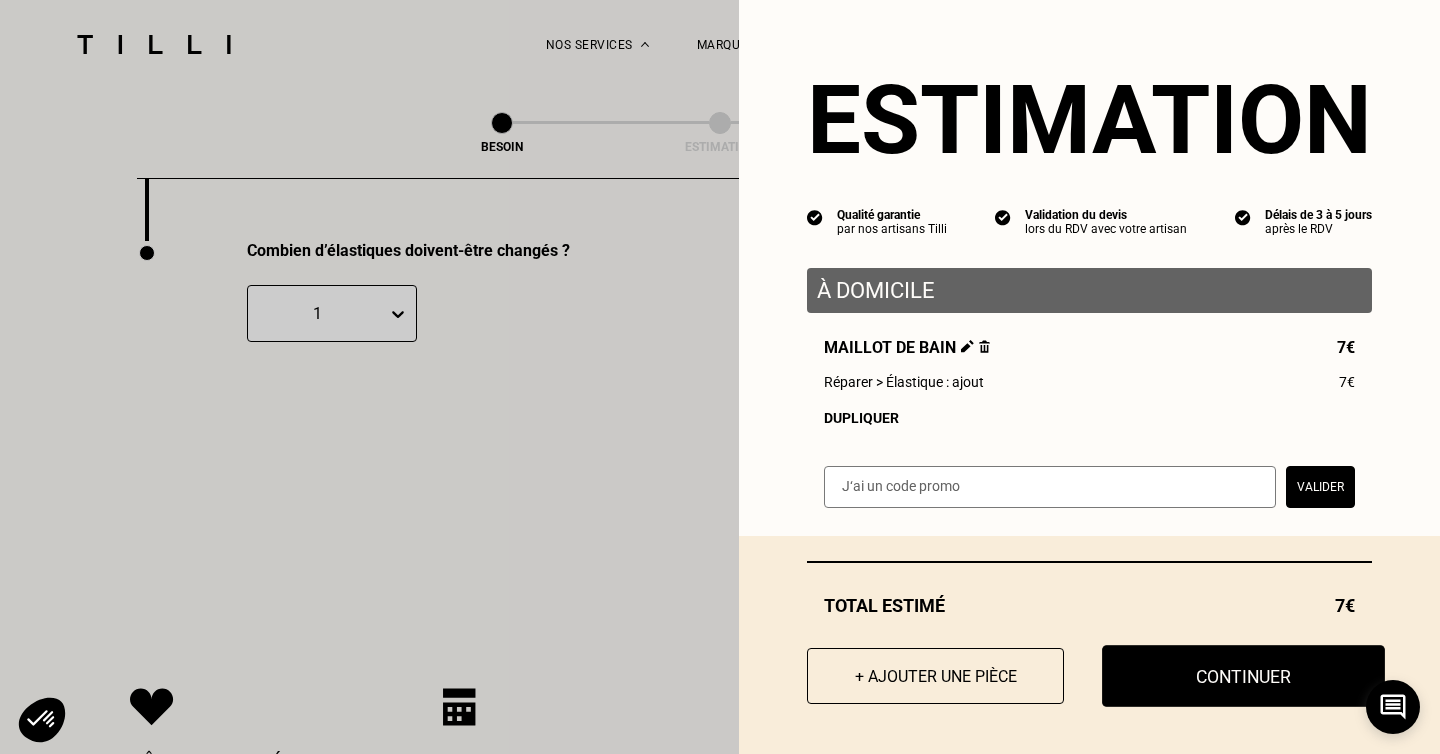 click on "Continuer" at bounding box center [1243, 676] 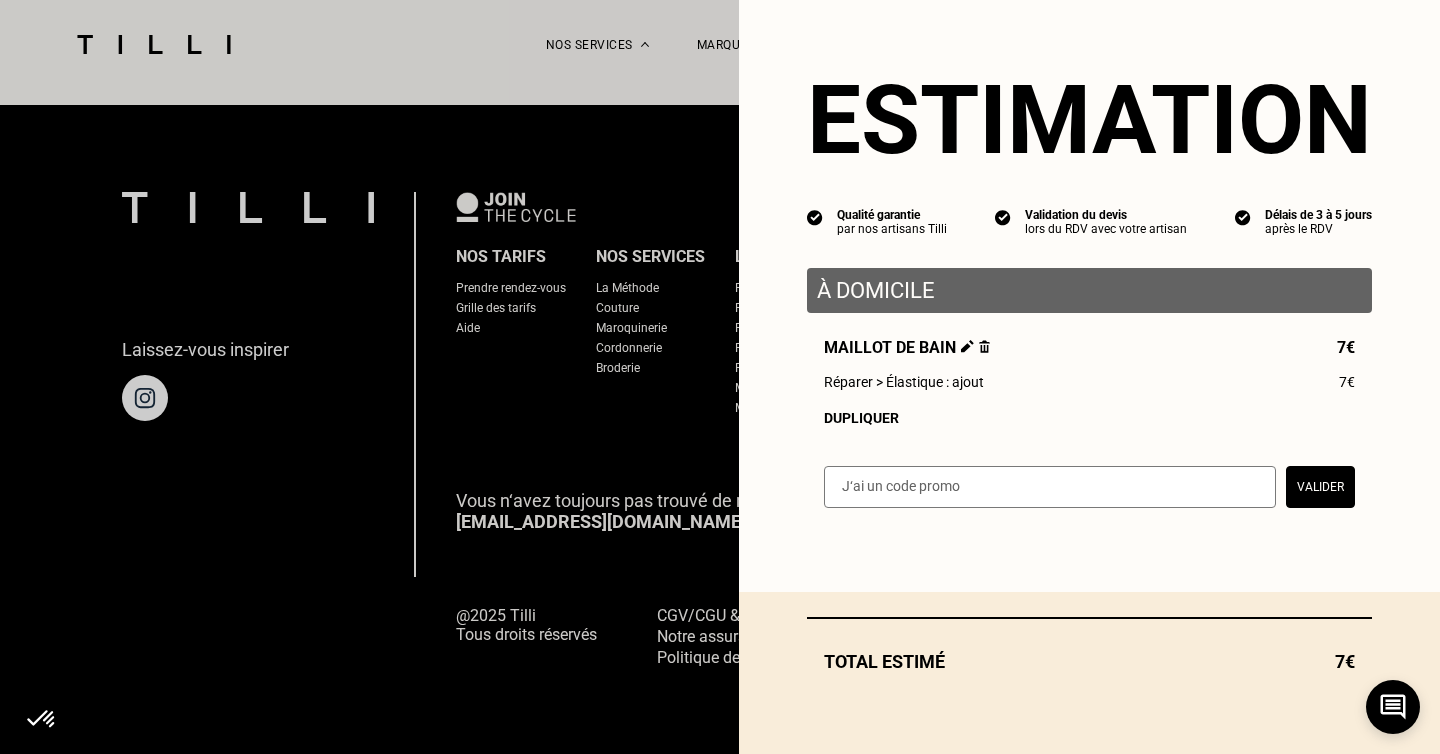 scroll, scrollTop: 1267, scrollLeft: 0, axis: vertical 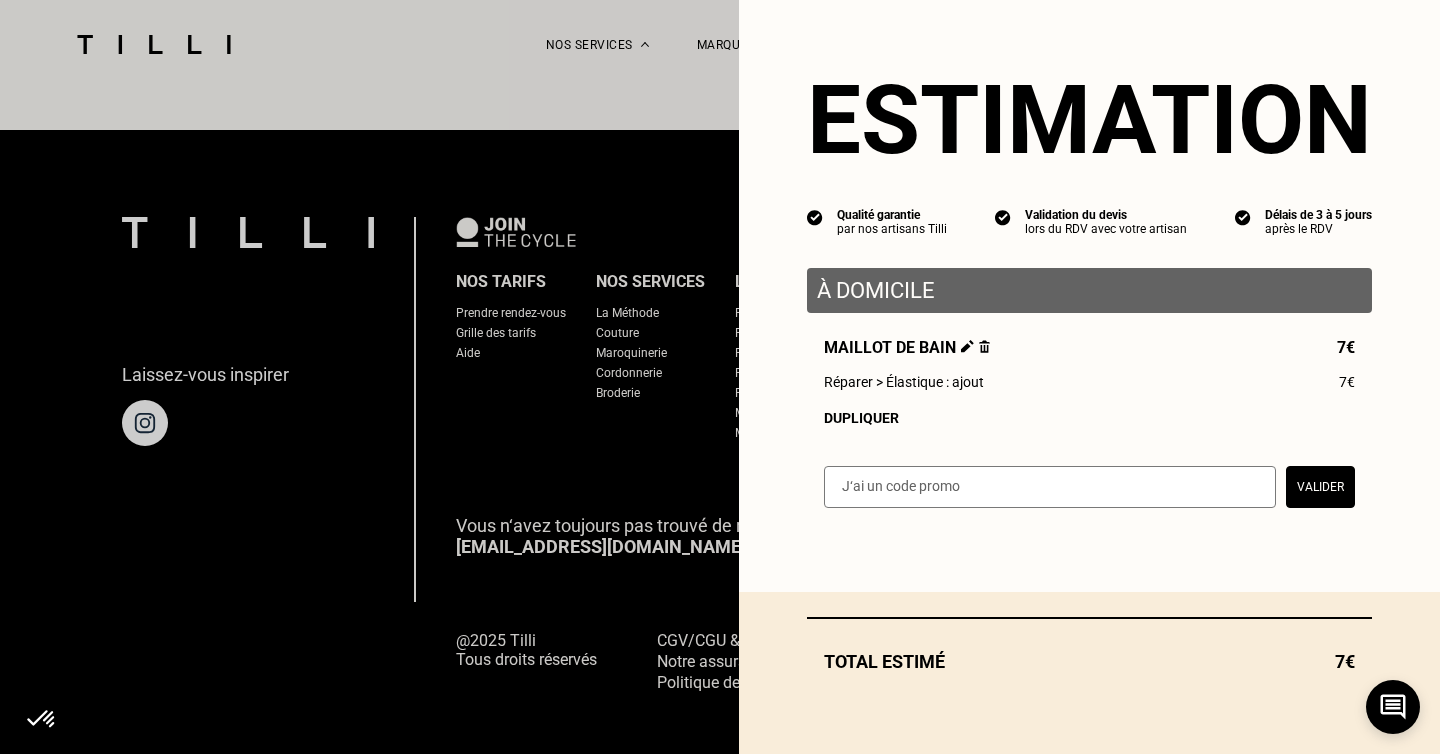 select on "FR" 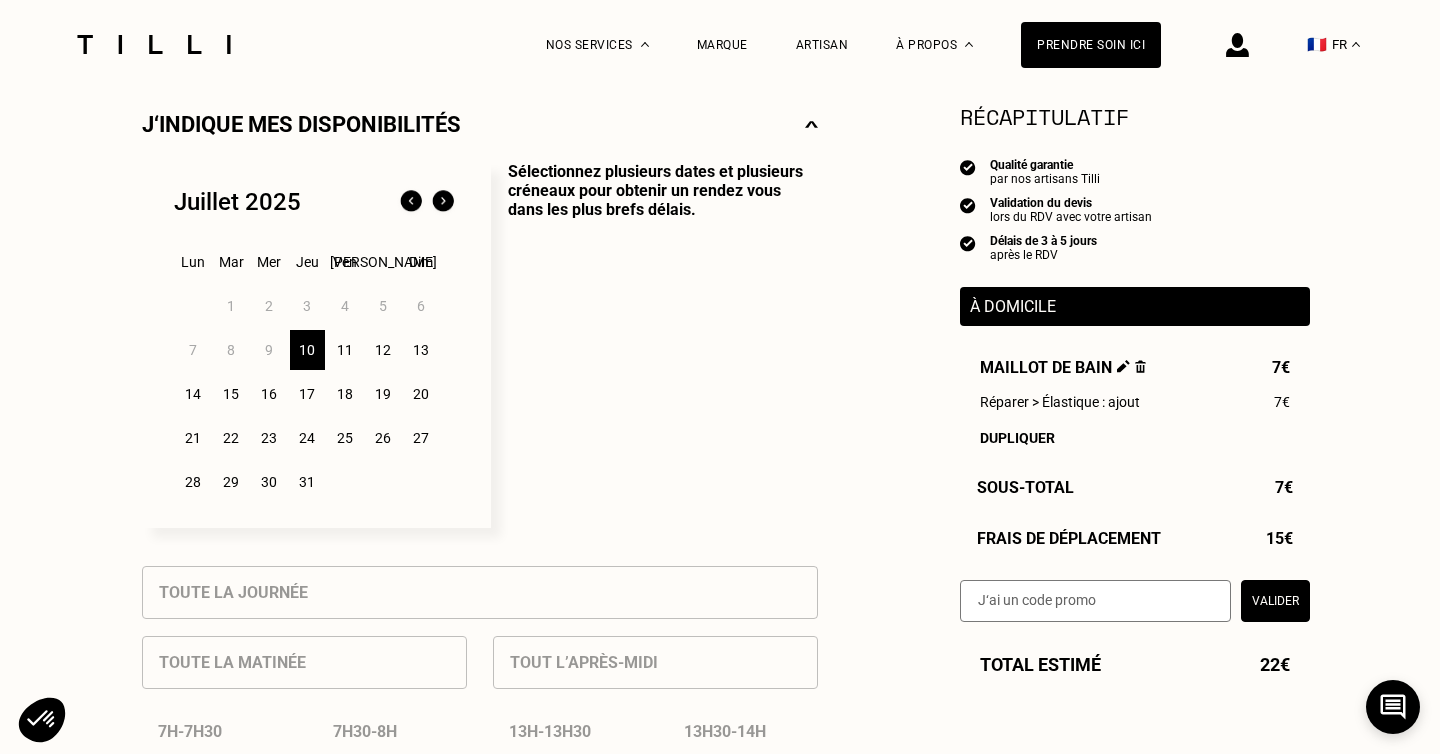 scroll, scrollTop: 457, scrollLeft: 0, axis: vertical 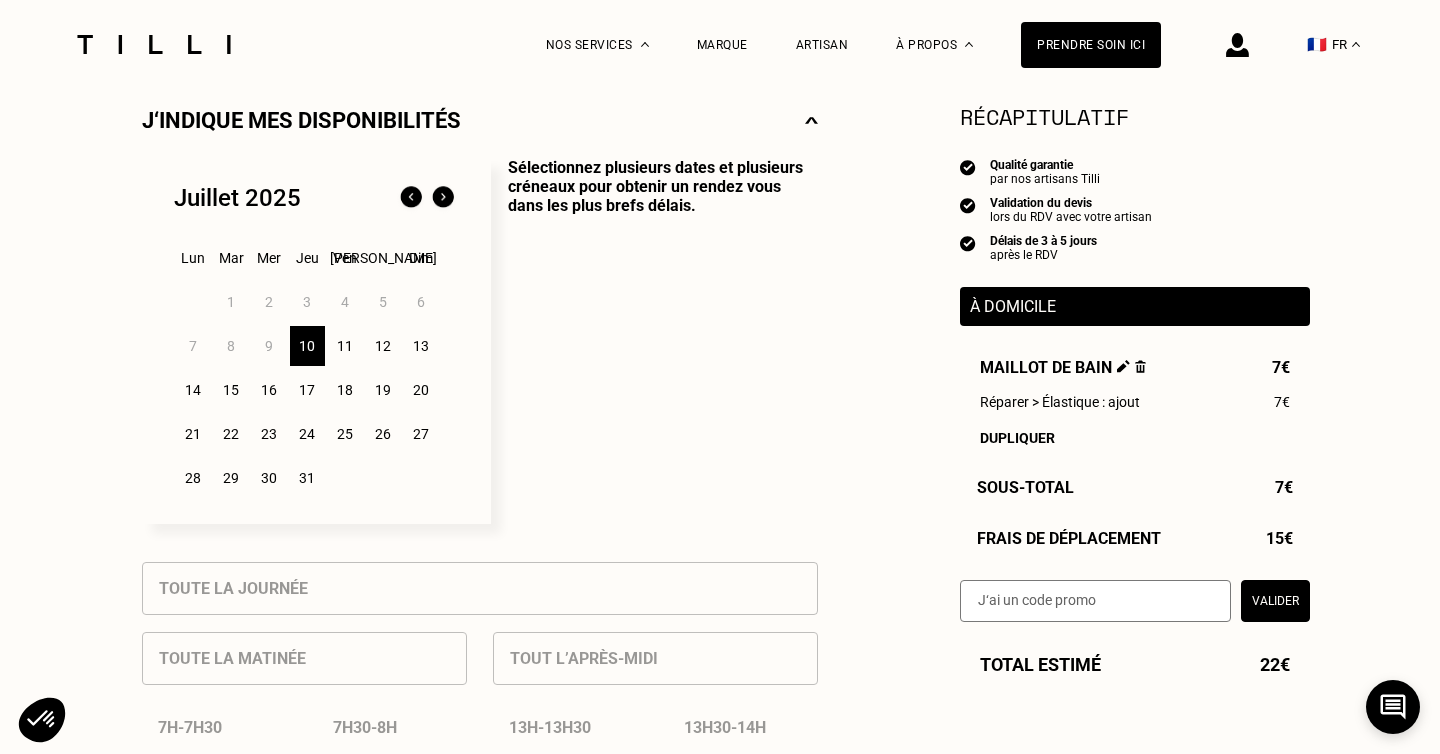 click on "11" at bounding box center (345, 346) 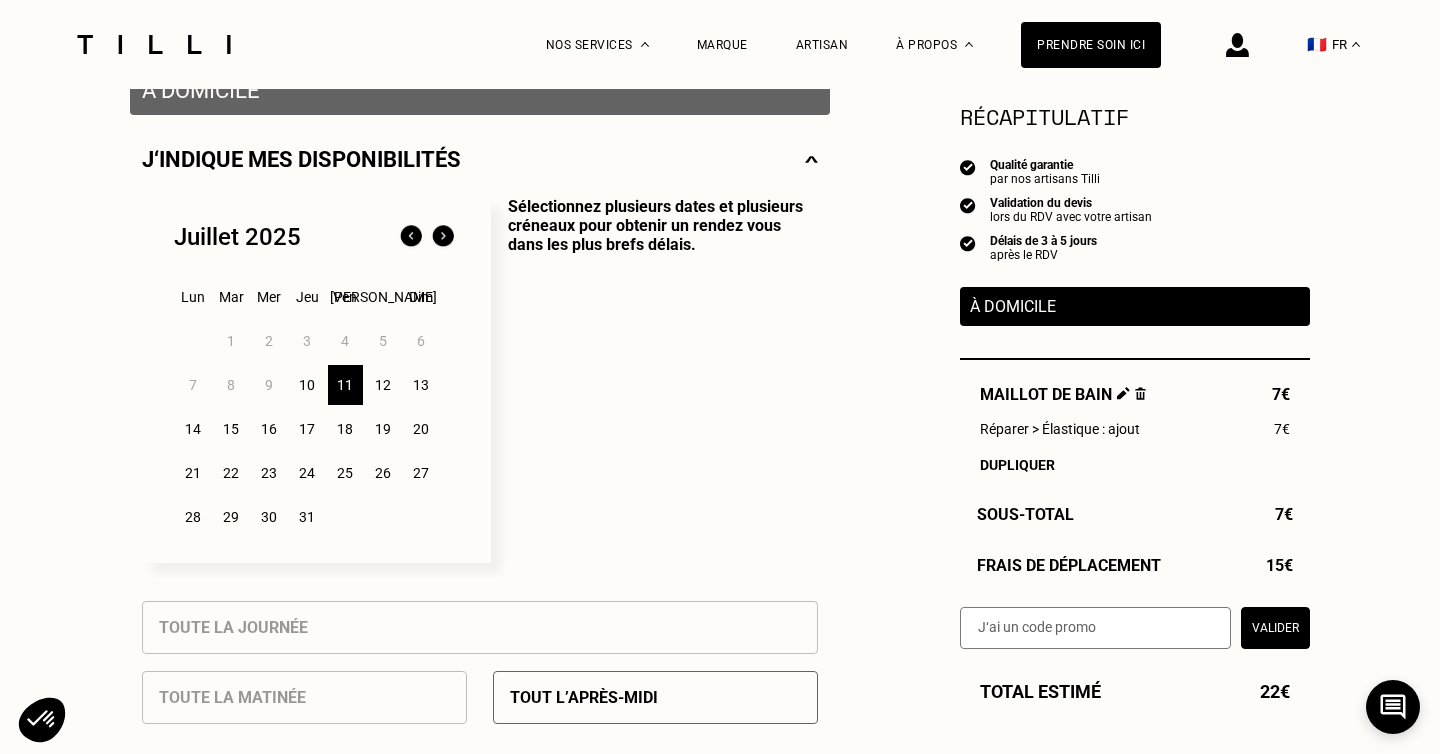 scroll, scrollTop: 0, scrollLeft: 0, axis: both 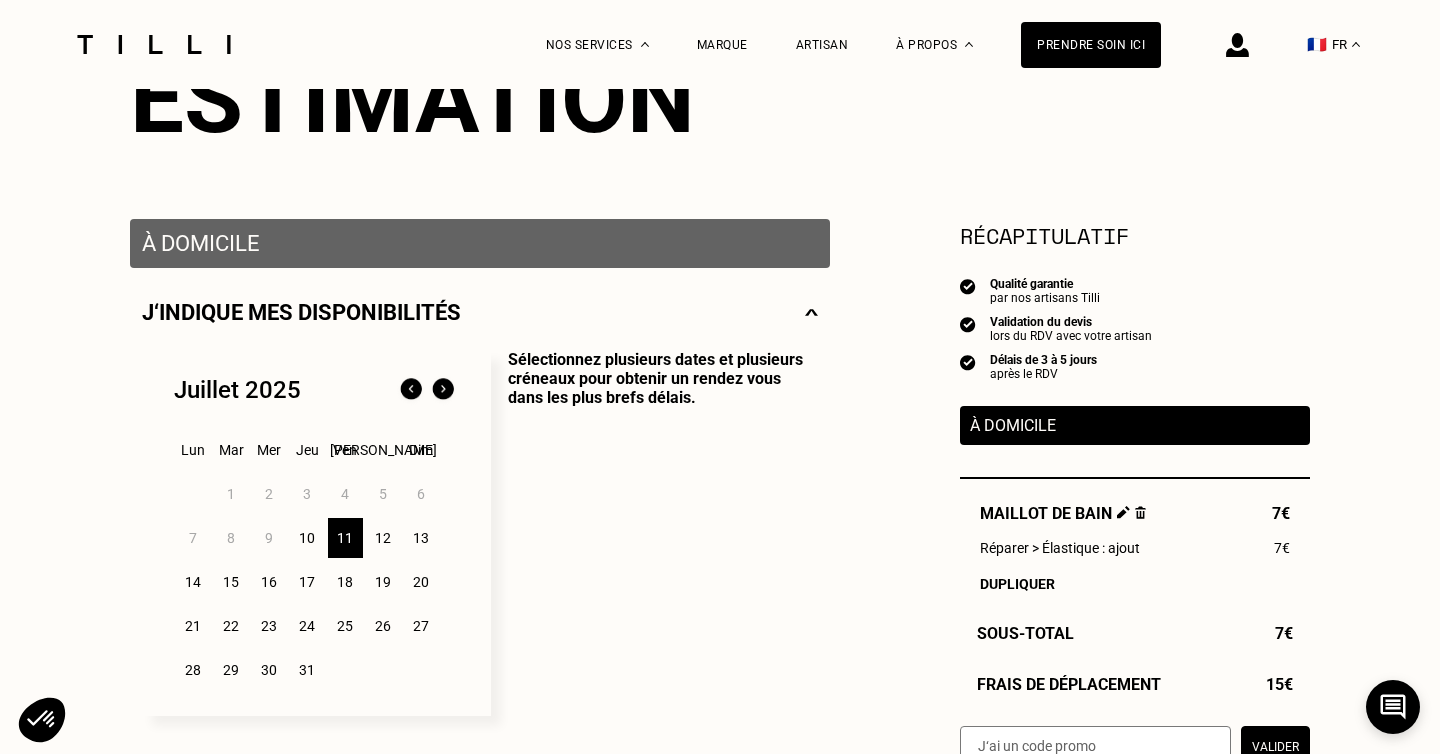 click on "À domicile" at bounding box center (1135, 425) 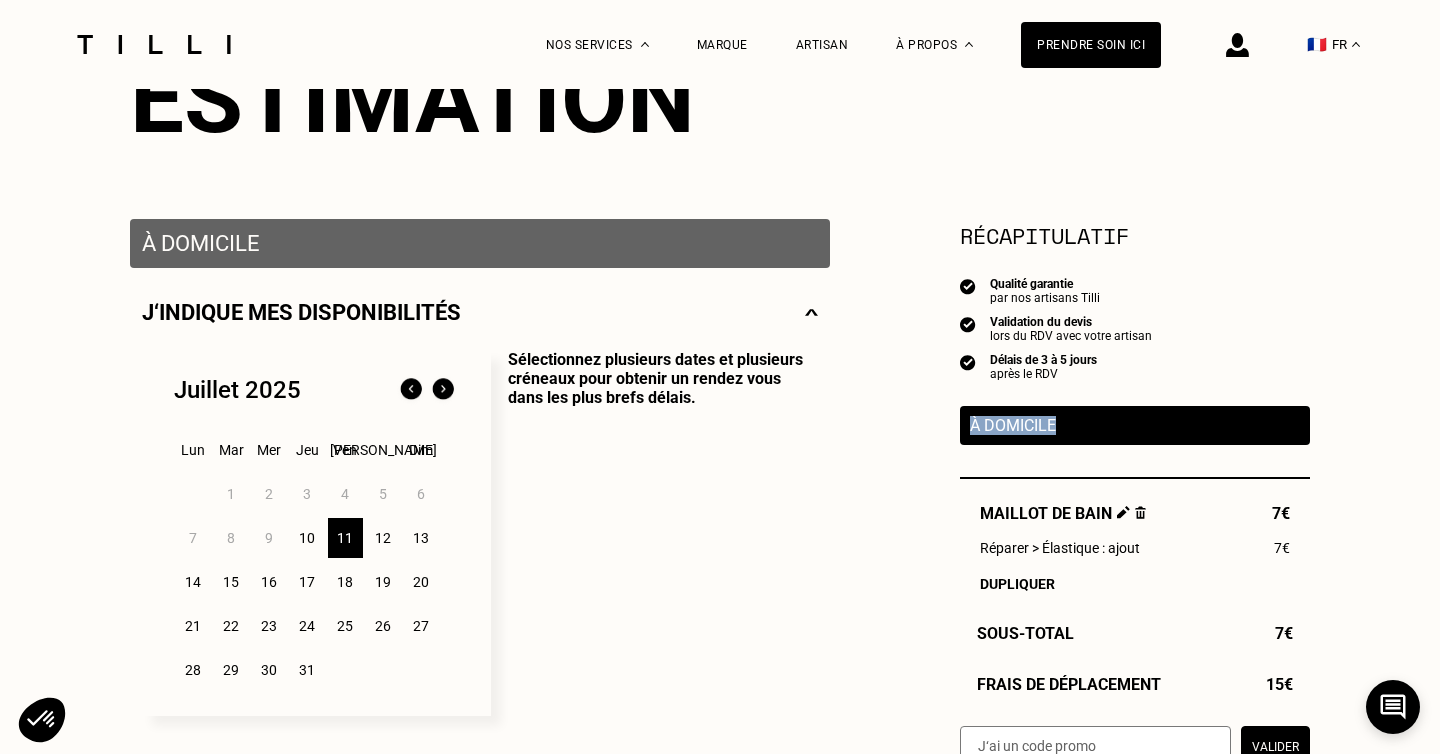 click on "À domicile" at bounding box center [1135, 425] 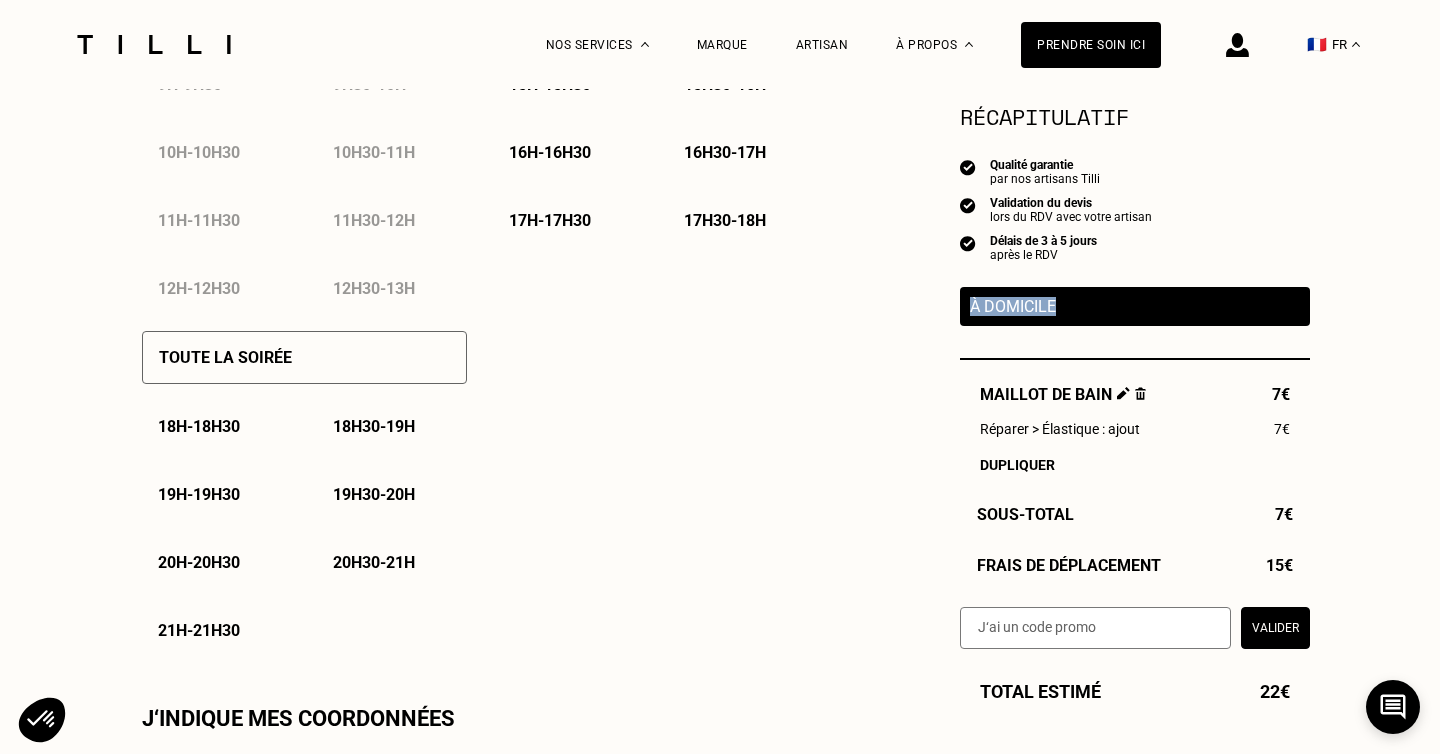 scroll, scrollTop: 1250, scrollLeft: 0, axis: vertical 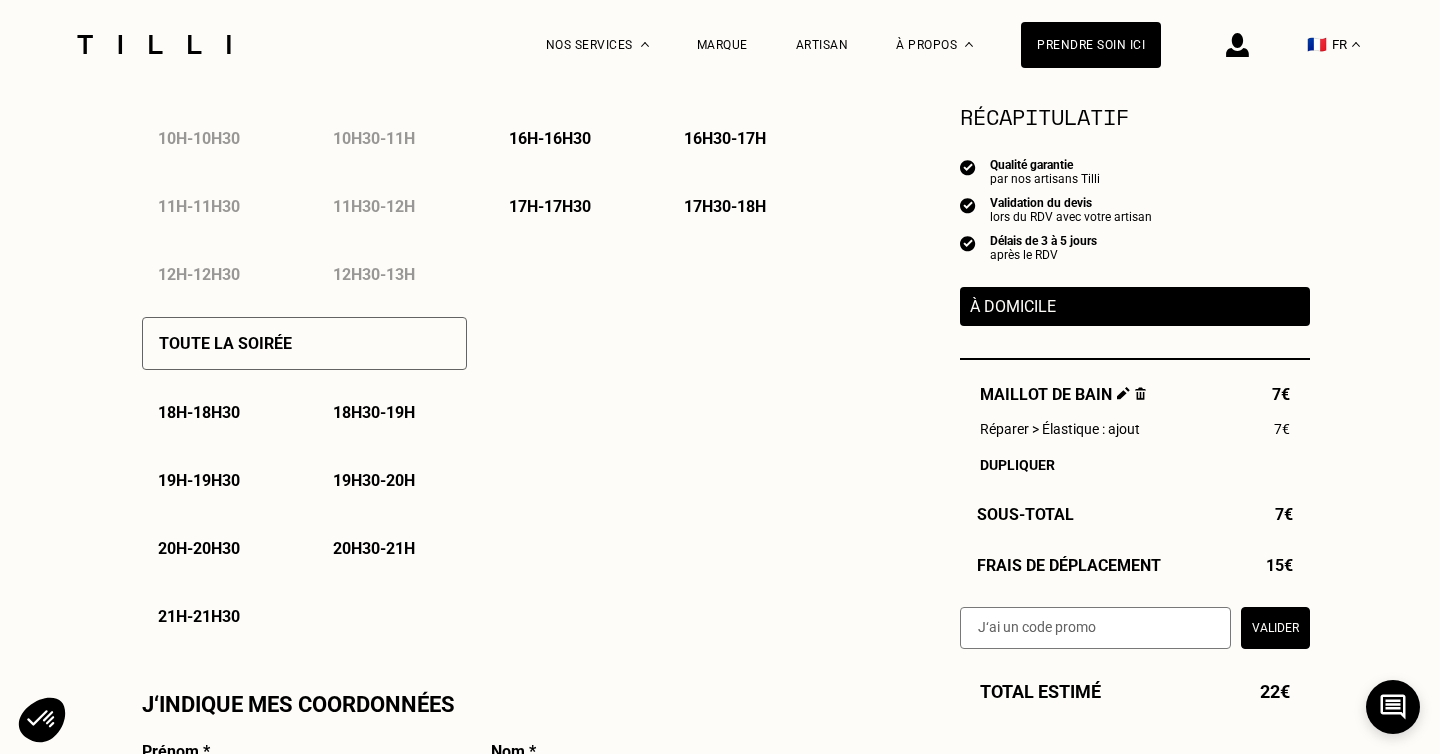 click on "18h30  -  19h" at bounding box center (374, 412) 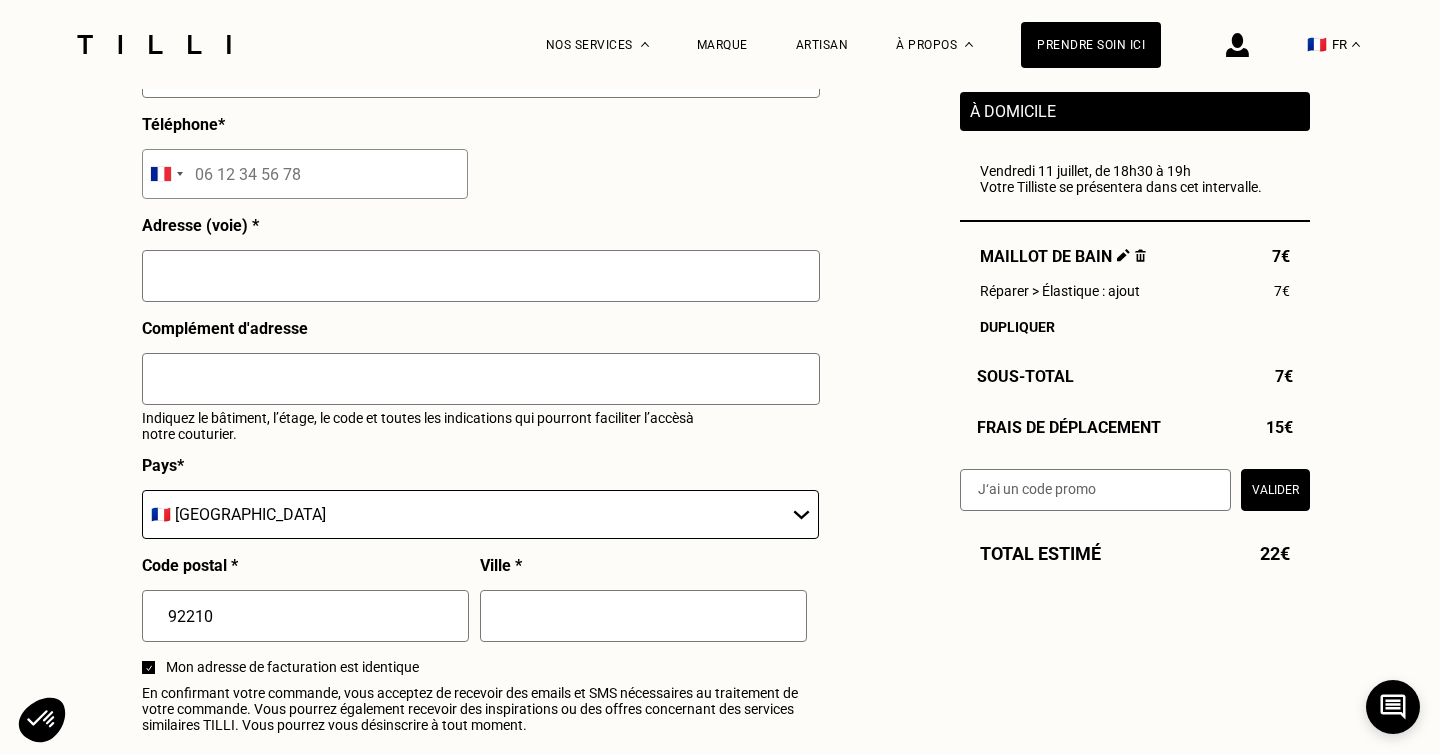 scroll, scrollTop: 2072, scrollLeft: 0, axis: vertical 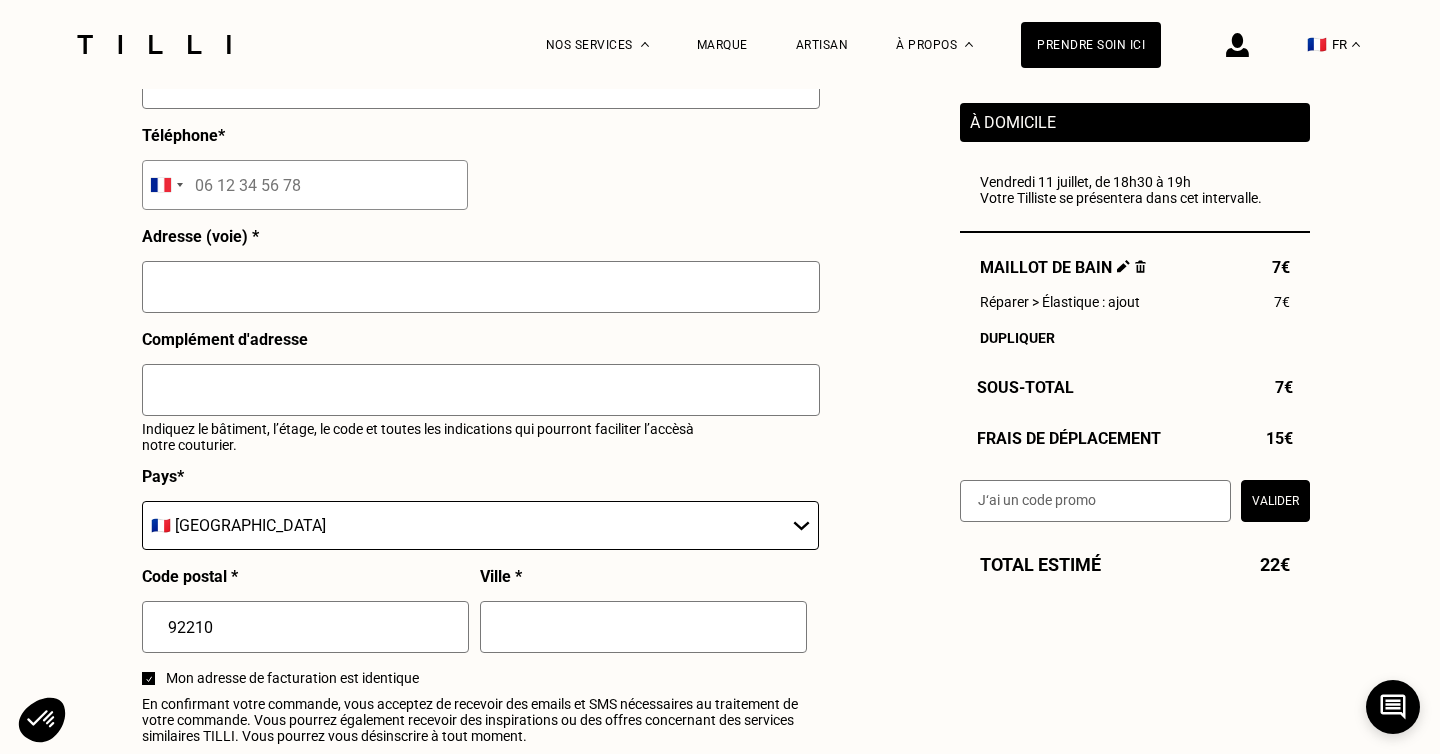 click at bounding box center [1095, 500] 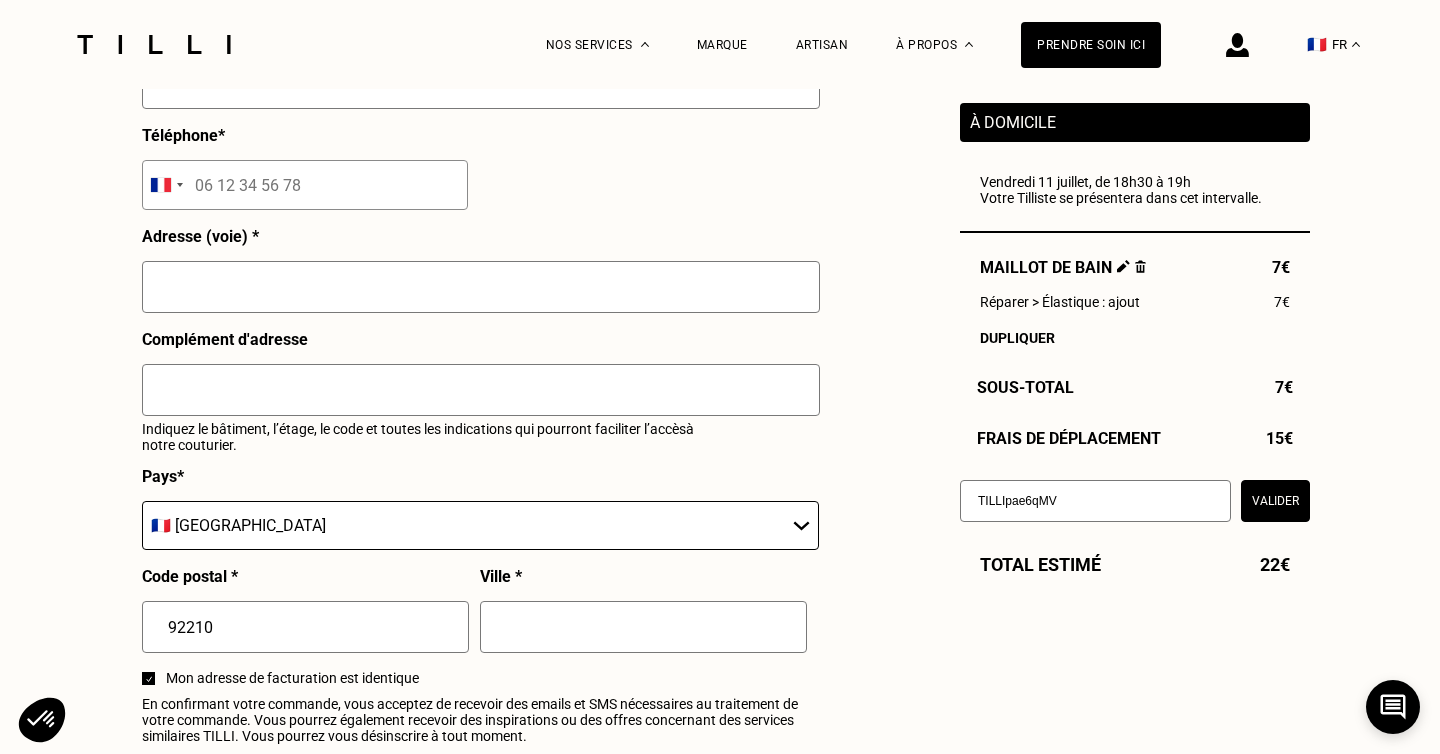 type on "TILLIpae6qMV" 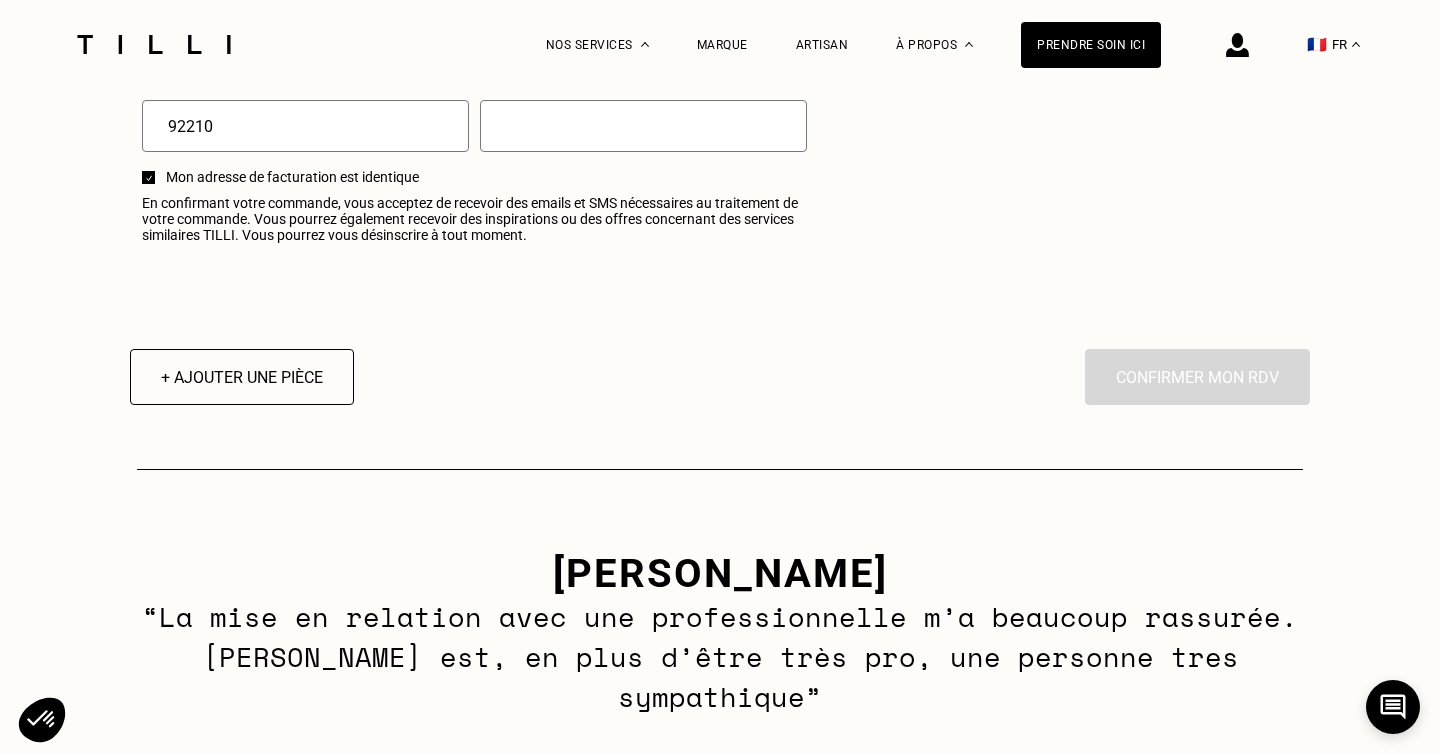 scroll, scrollTop: 2556, scrollLeft: 0, axis: vertical 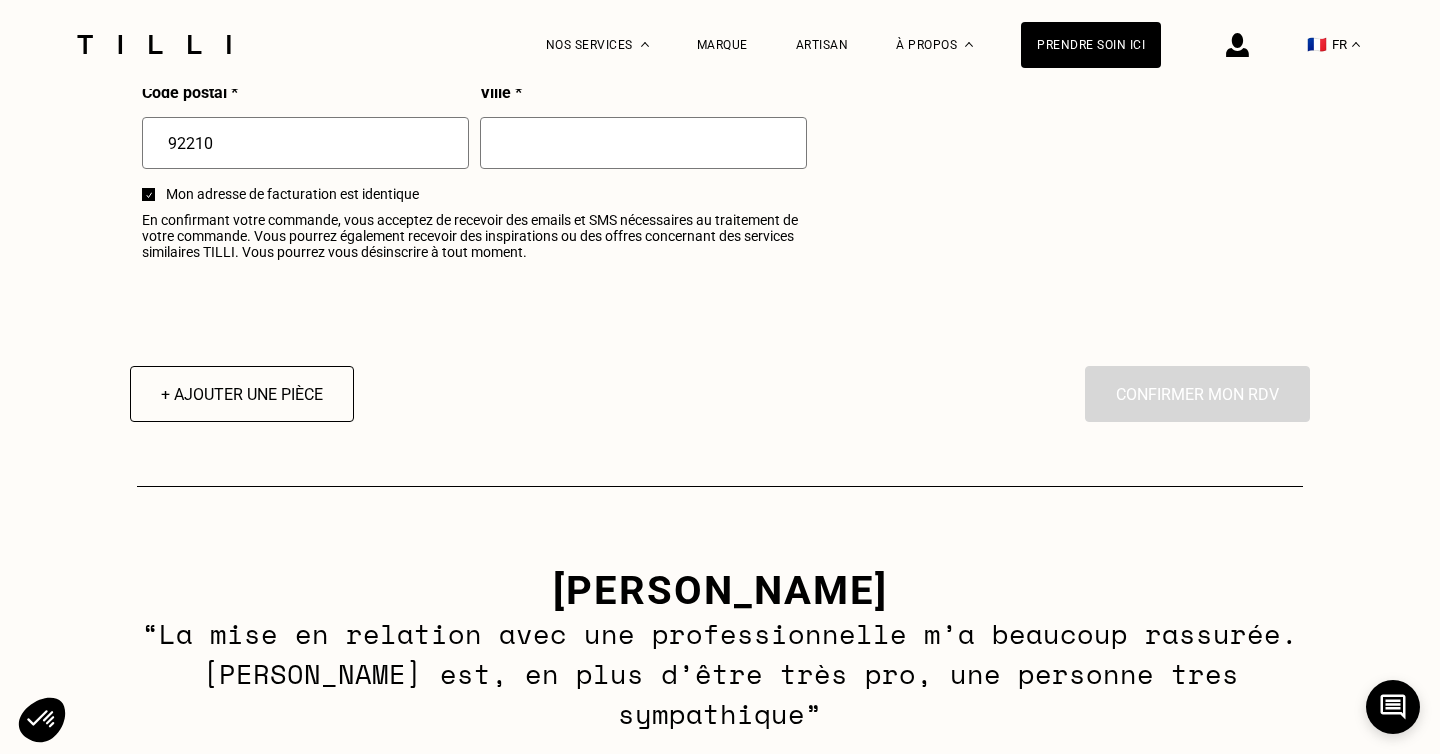 click on "Estimation Récapitulatif Qualité garantie par nos artisans Tilli Validation du devis lors du RDV avec votre artisan Délais de 3 à 5 jours après le RDV À domicile  [GEOGRAPHIC_DATA][DATE], de 18h30 à 19h Votre Tilliste se présentera dans cet intervalle. Maillot de bain 7€ Réparer > Élastique : ajout 7€ Dupliquer Sous-Total   7€ Frais de déplacement   15€ Code promo TILLIpae6qMV - 5€ Total estimé 17€ À domicile J‘indique mes disponibilités [DATE] Lun Mar Mer Jeu Ven Sam Dim 1 2 3 4 5 6 7 8 9 10 11 12 13 14 15 16 17 18 19 20 21 22 23 24 25 26 27 28 29 30 31 Sélectionnez plusieurs dates et plusieurs créneaux pour obtenir un rendez vous dans les plus brefs délais. Toute la journée Toute la matinée 7h  -  7h30 7h30  -  8h 8h  -  8h30 8h30  -  9h 9h  -  9h30 9h30  -  10h 10h  -  10h30 10h30  -  11h 11h  -  11h30 11h30  -  12h 12h  -  12h30 12h30  -  13h Tout l’après-midi 13h  -  13h30 13h30  -  14h 14h  -  14h30 14h30  -  15h 15h  -  15h30 15h30  -  16h 16h  -  16h30 16h30  -" at bounding box center [720, -913] 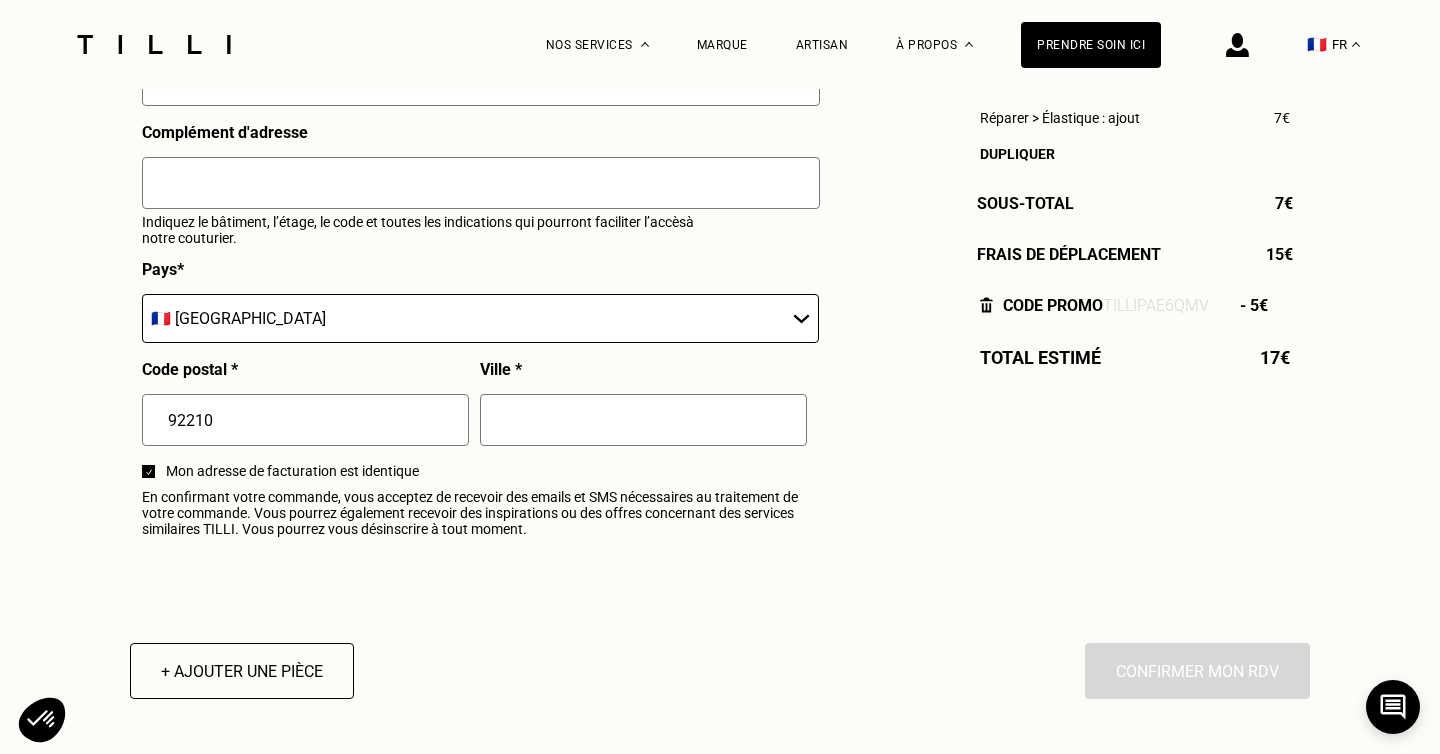 scroll, scrollTop: 2078, scrollLeft: 0, axis: vertical 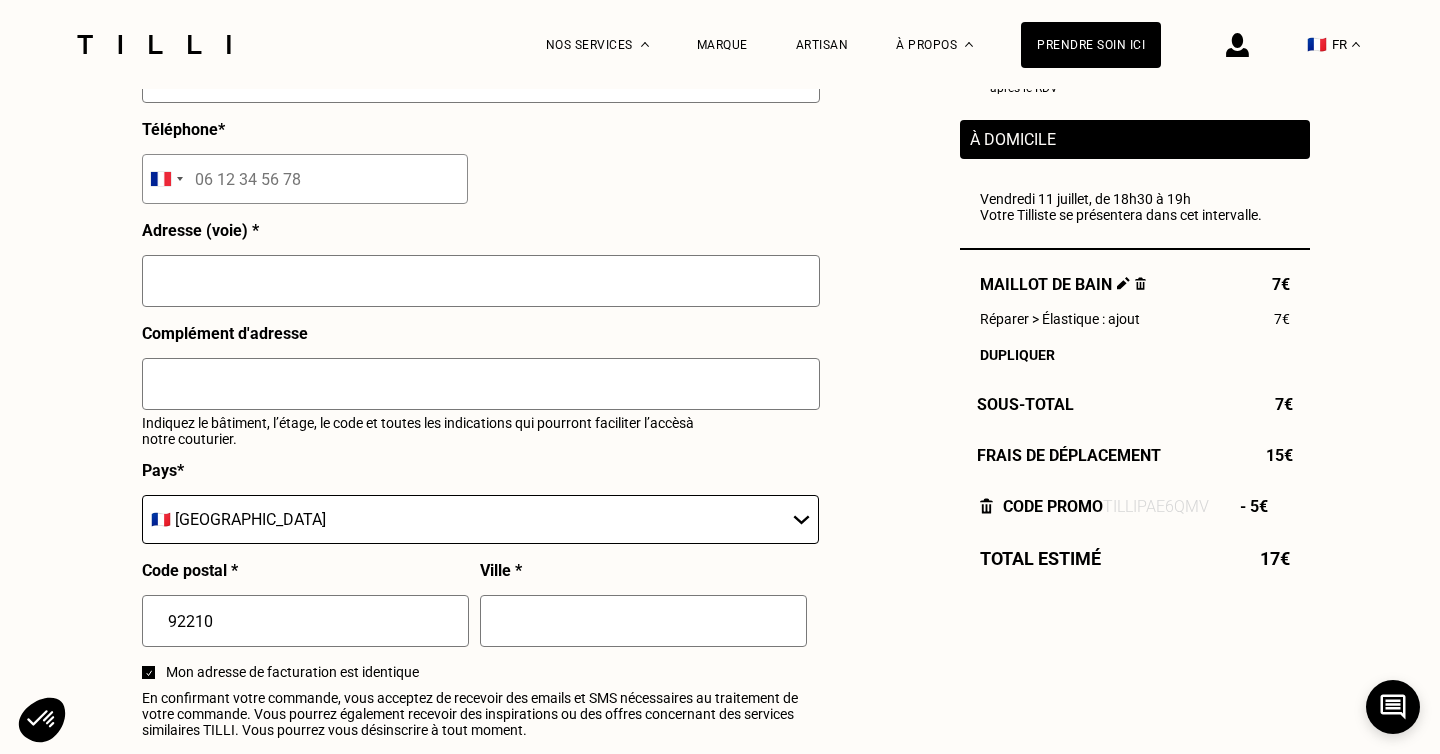 click at bounding box center (481, 281) 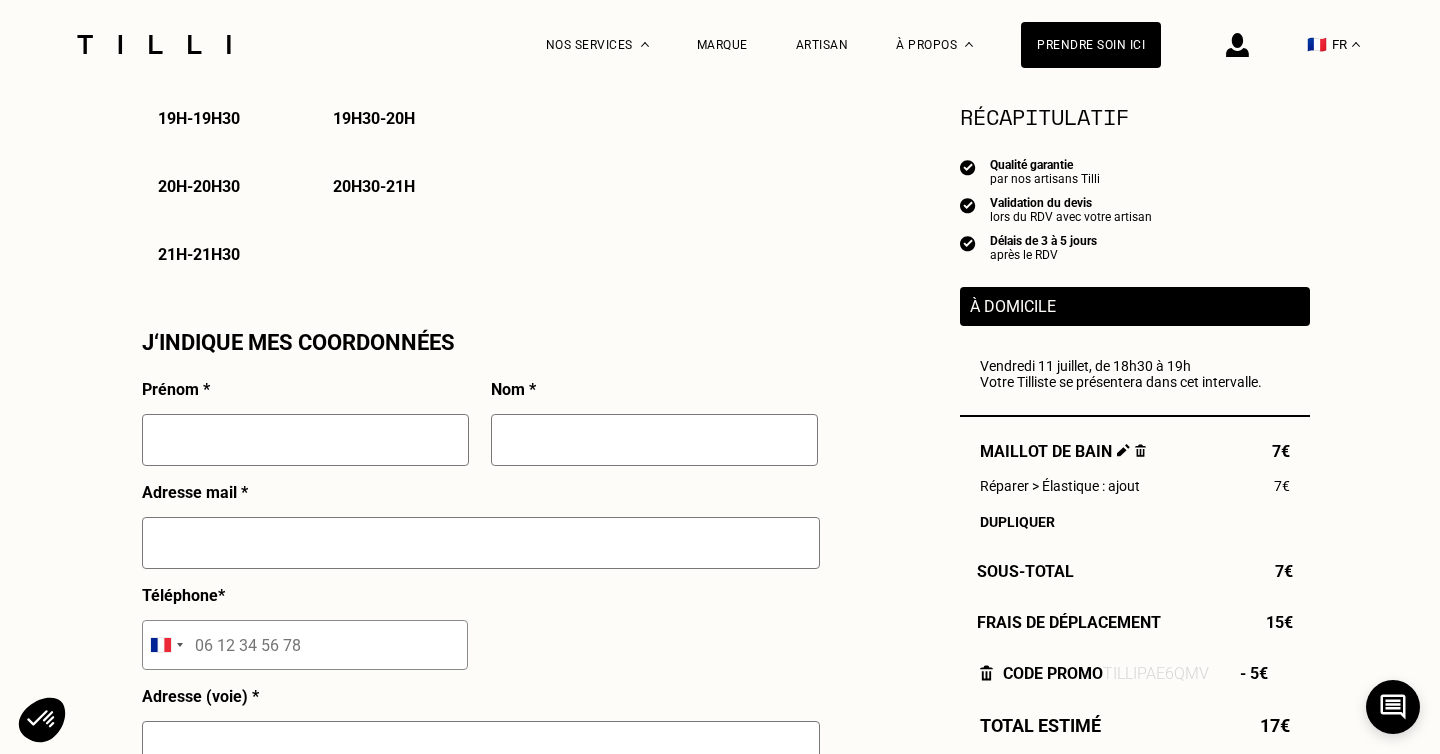 scroll, scrollTop: 1722, scrollLeft: 0, axis: vertical 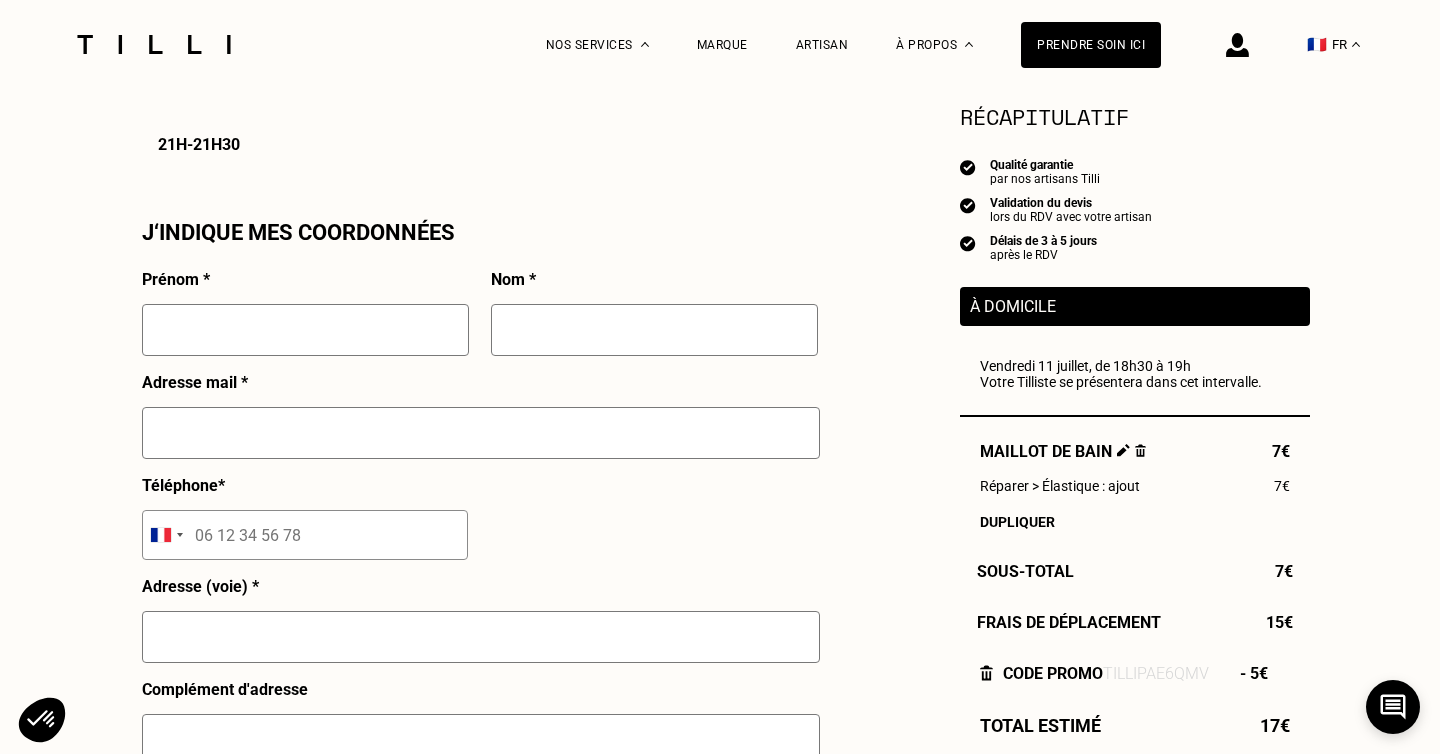 click at bounding box center [305, 330] 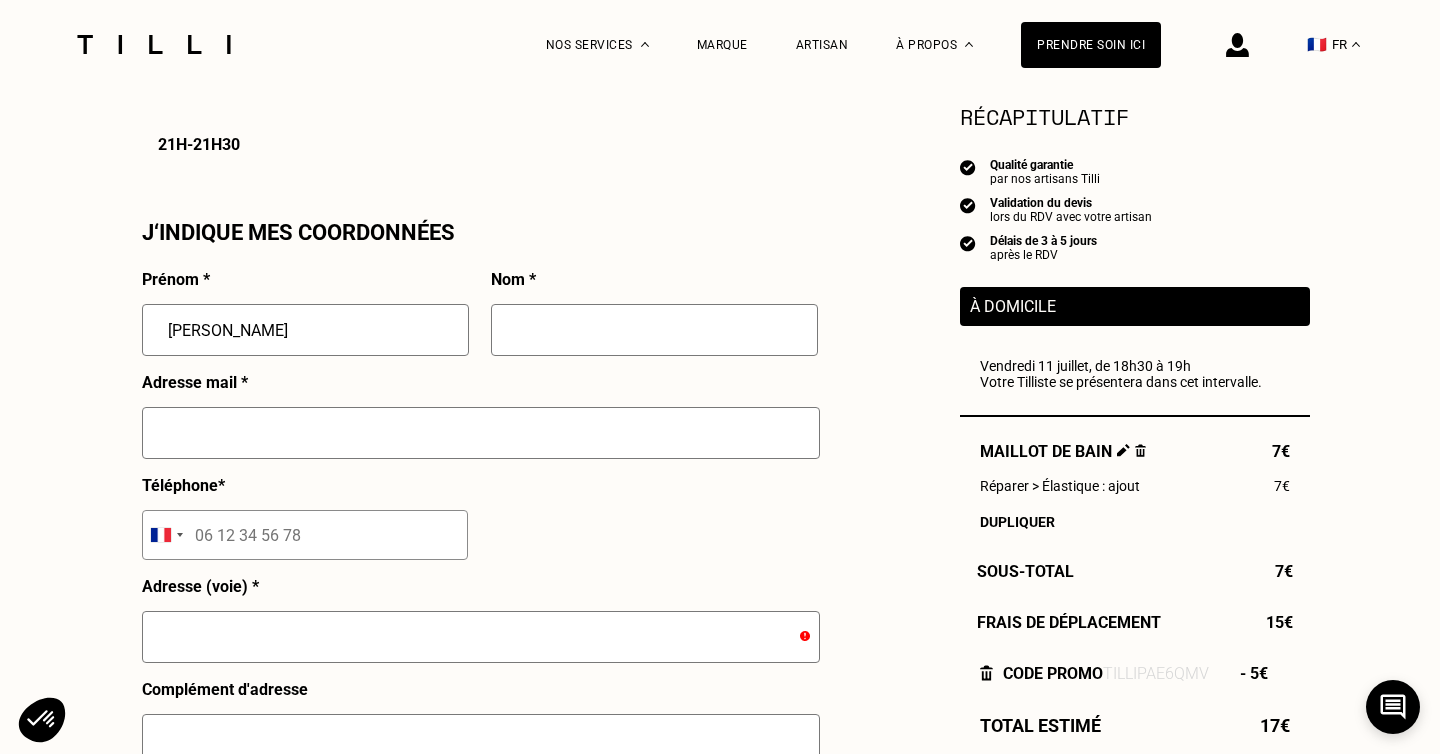 type on "[PERSON_NAME]" 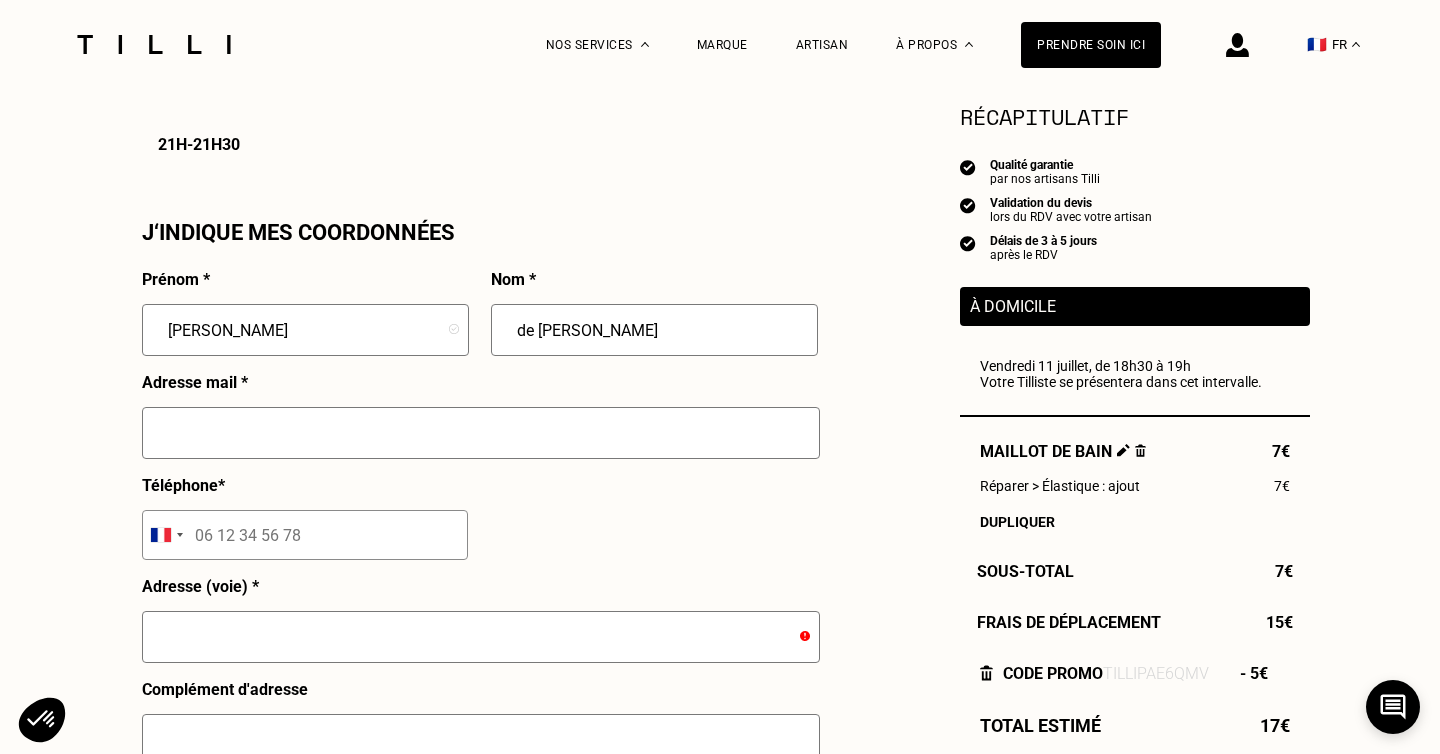 type on "de [PERSON_NAME]" 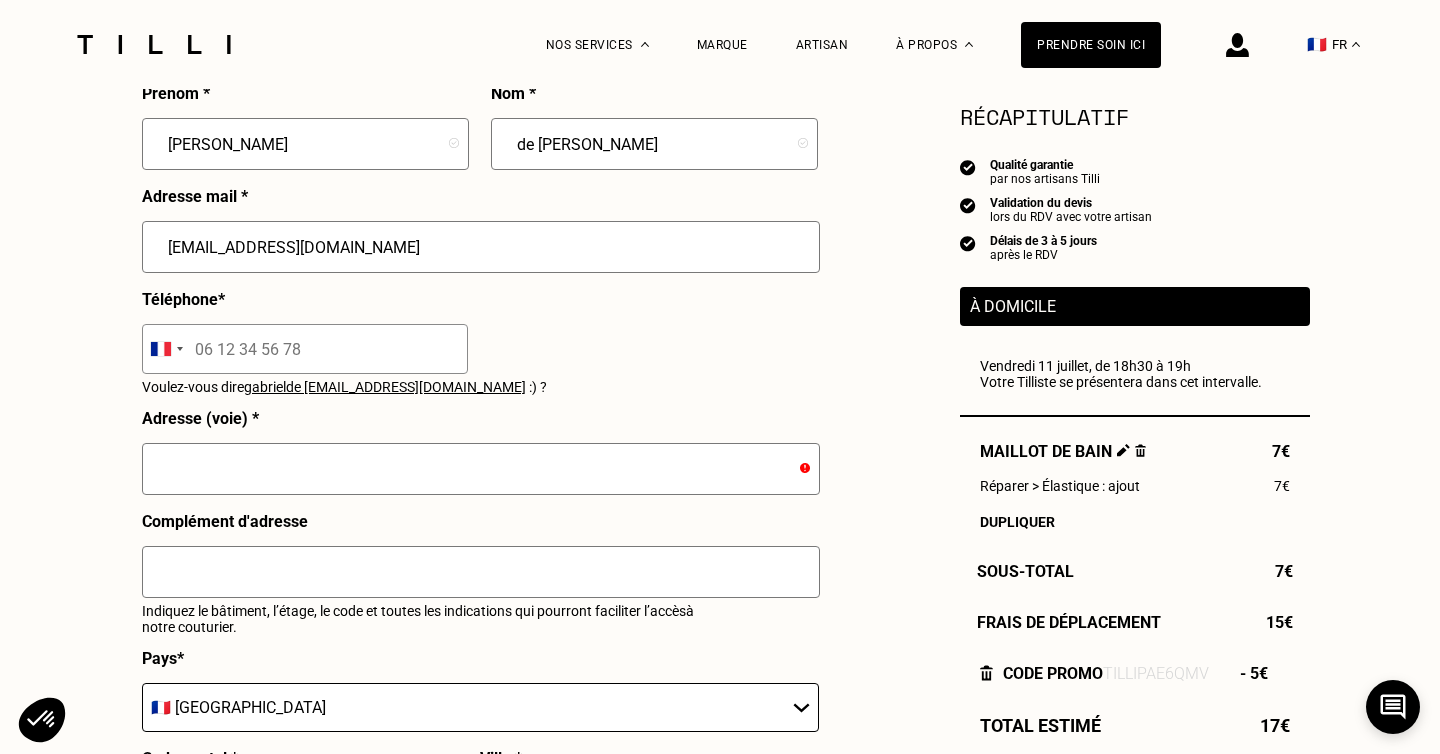 scroll, scrollTop: 1918, scrollLeft: 0, axis: vertical 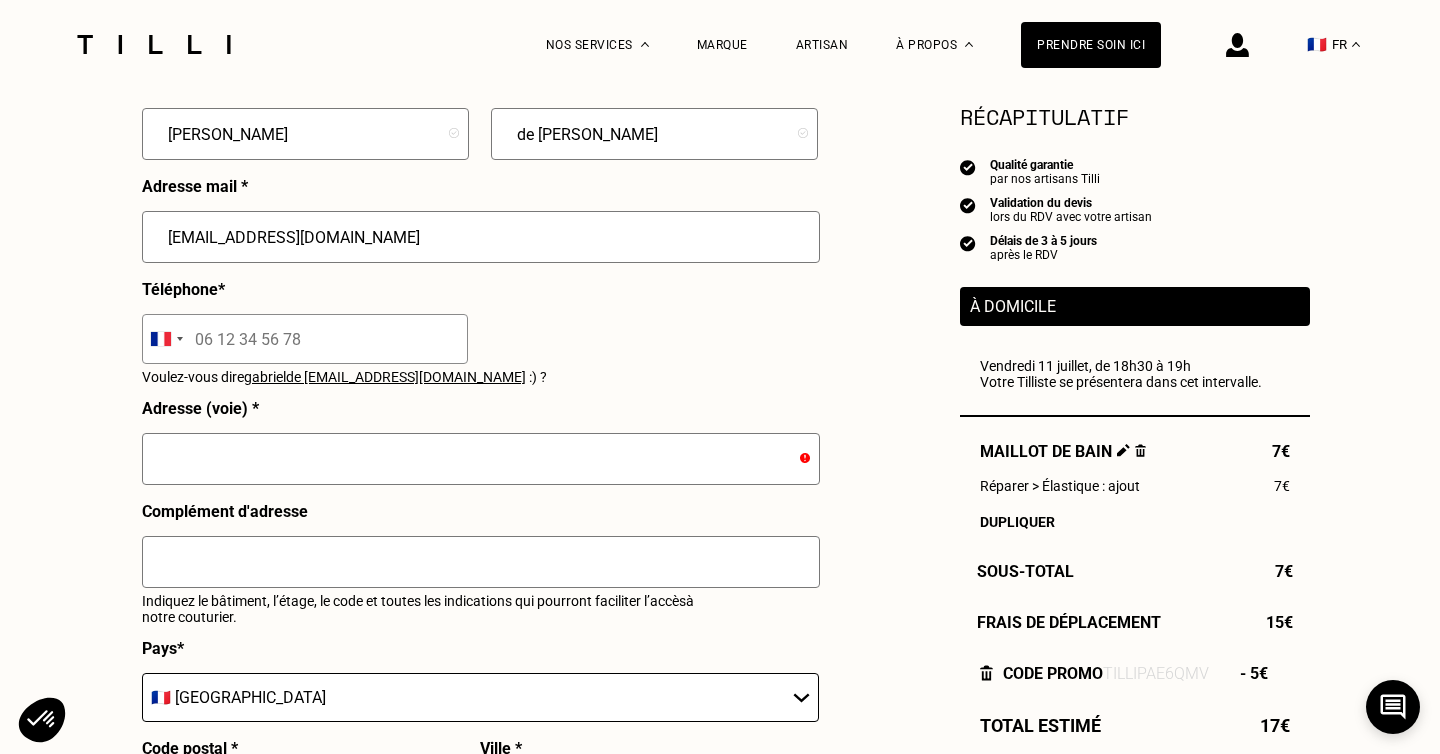 type on "[EMAIL_ADDRESS][DOMAIN_NAME]" 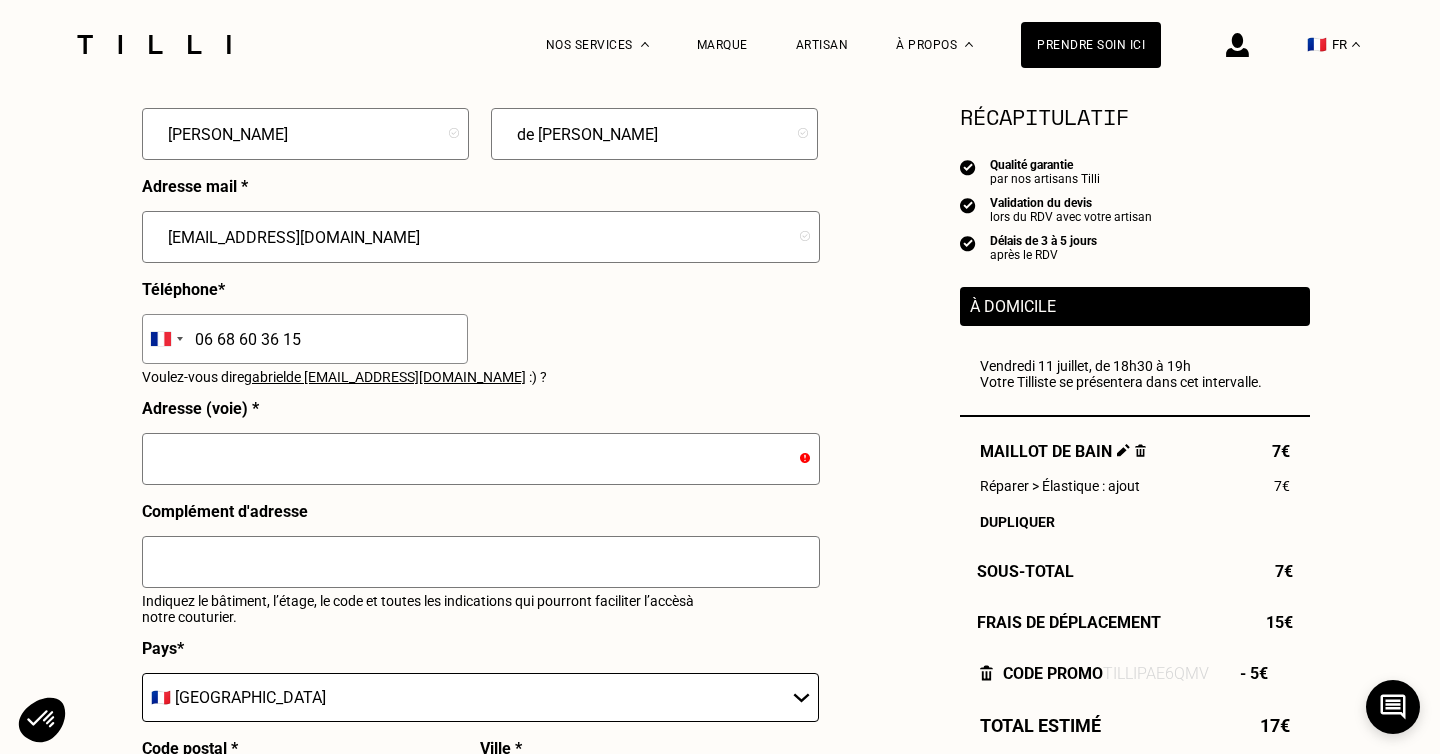 type on "06 68 60 36 15" 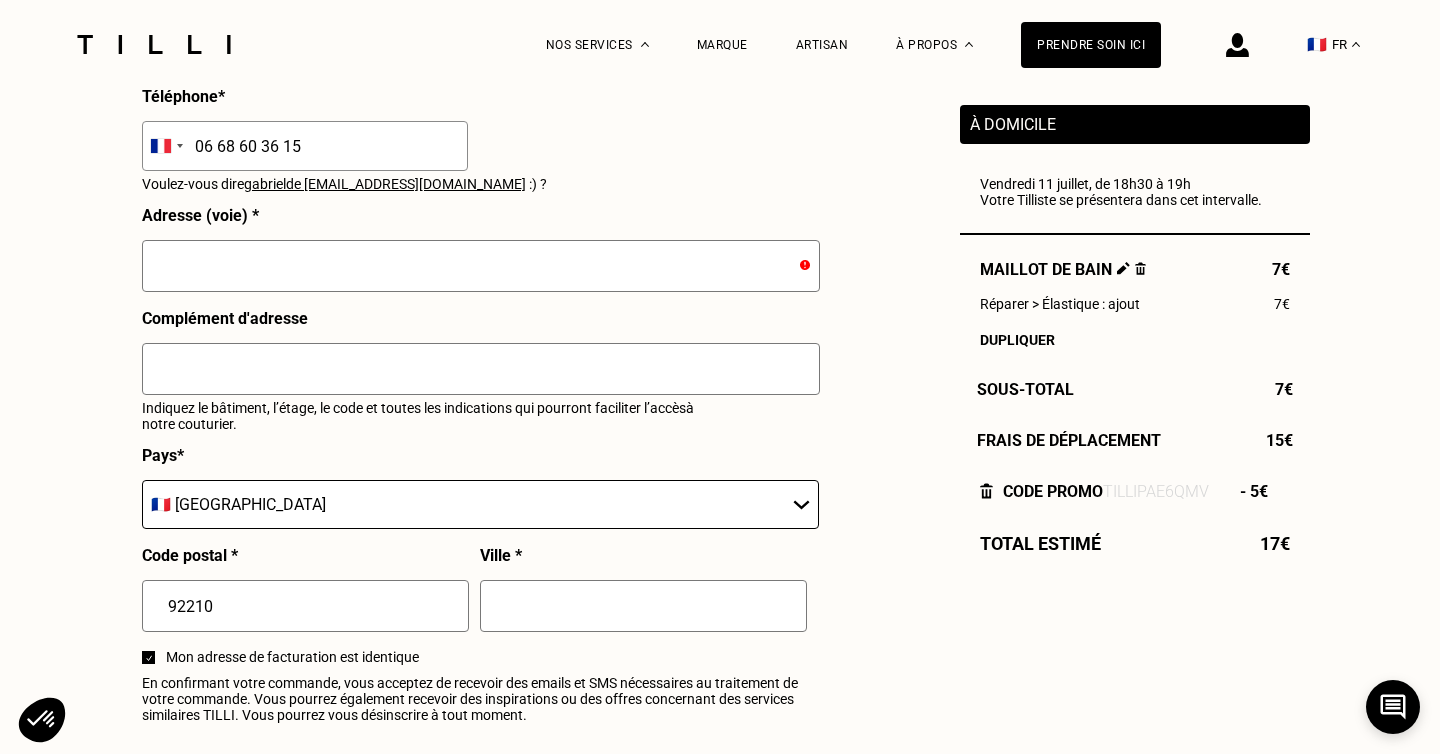 scroll, scrollTop: 2116, scrollLeft: 0, axis: vertical 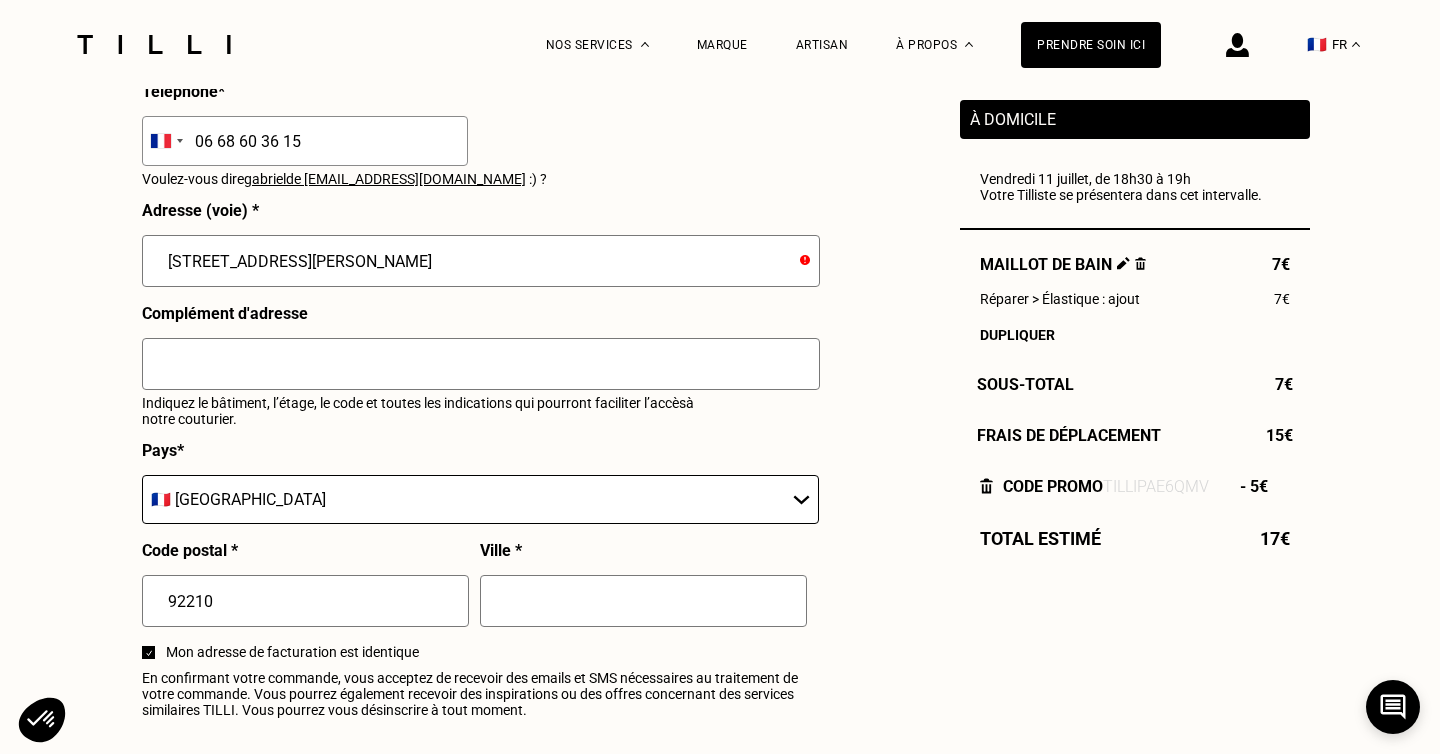 type on "[STREET_ADDRESS][PERSON_NAME]" 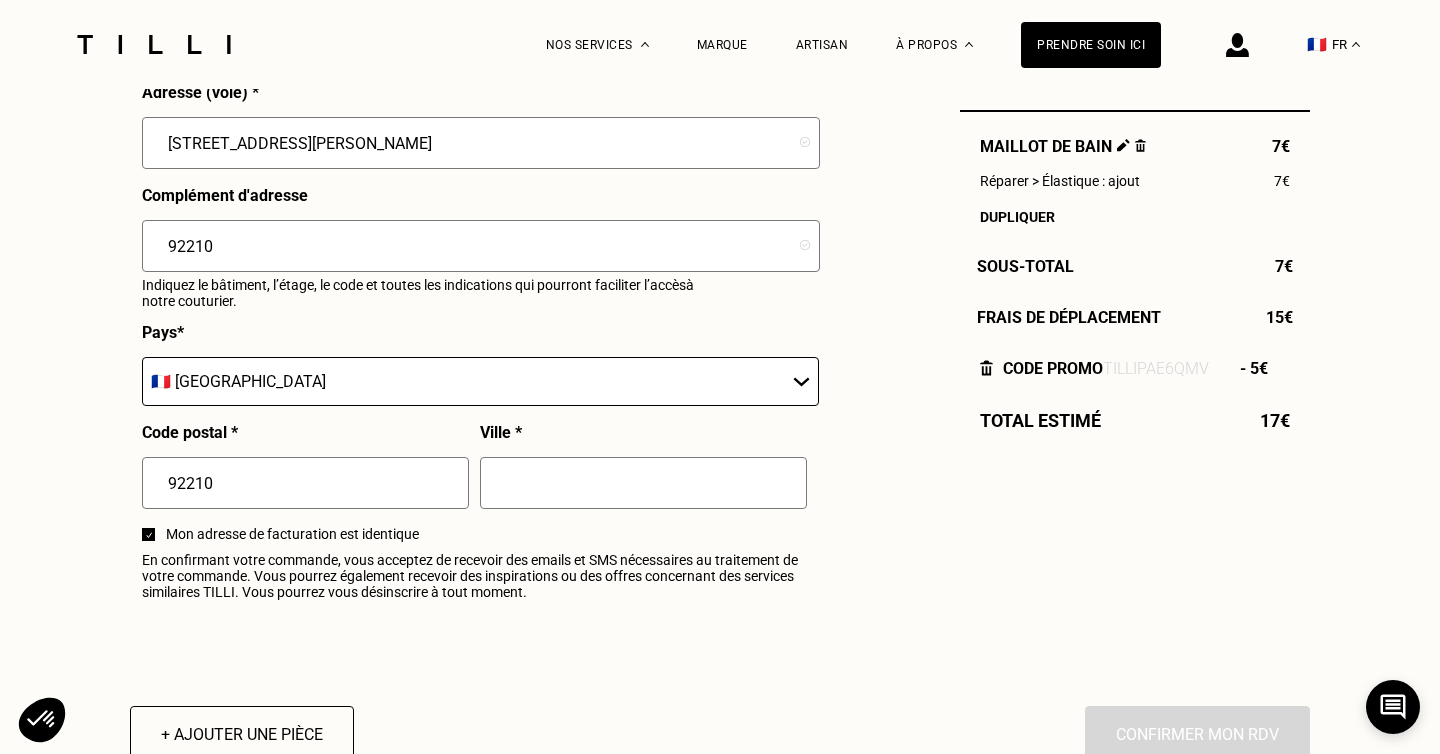 scroll, scrollTop: 2272, scrollLeft: 0, axis: vertical 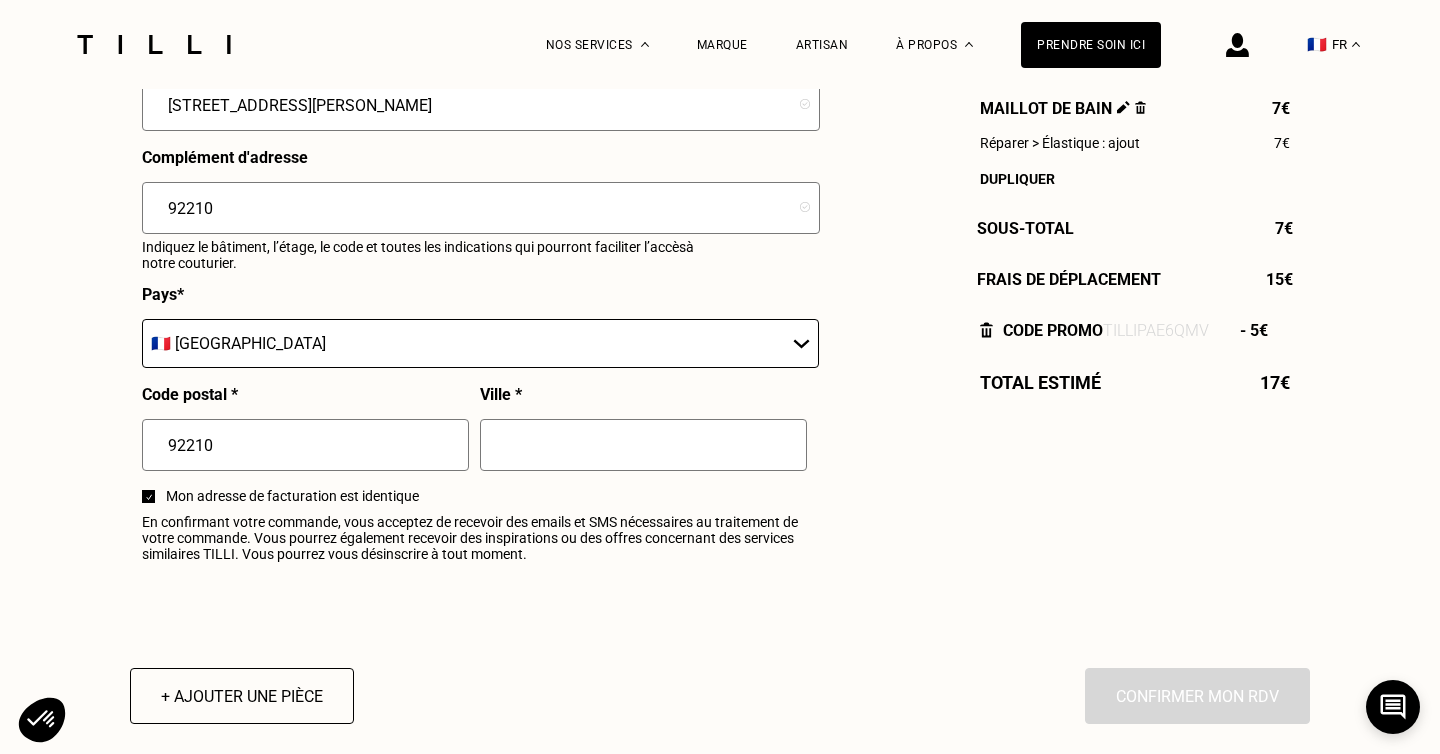 type on "92210" 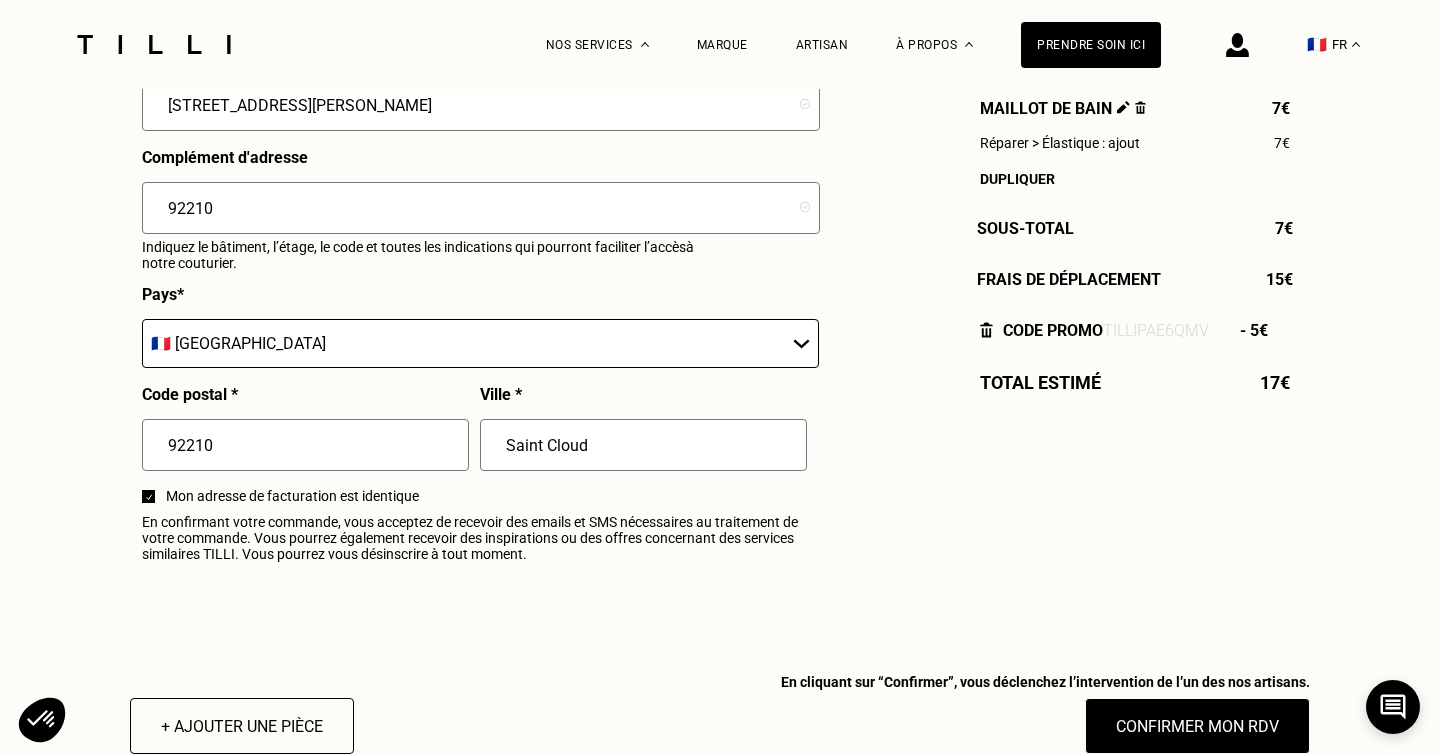 type on "Saint Cloud" 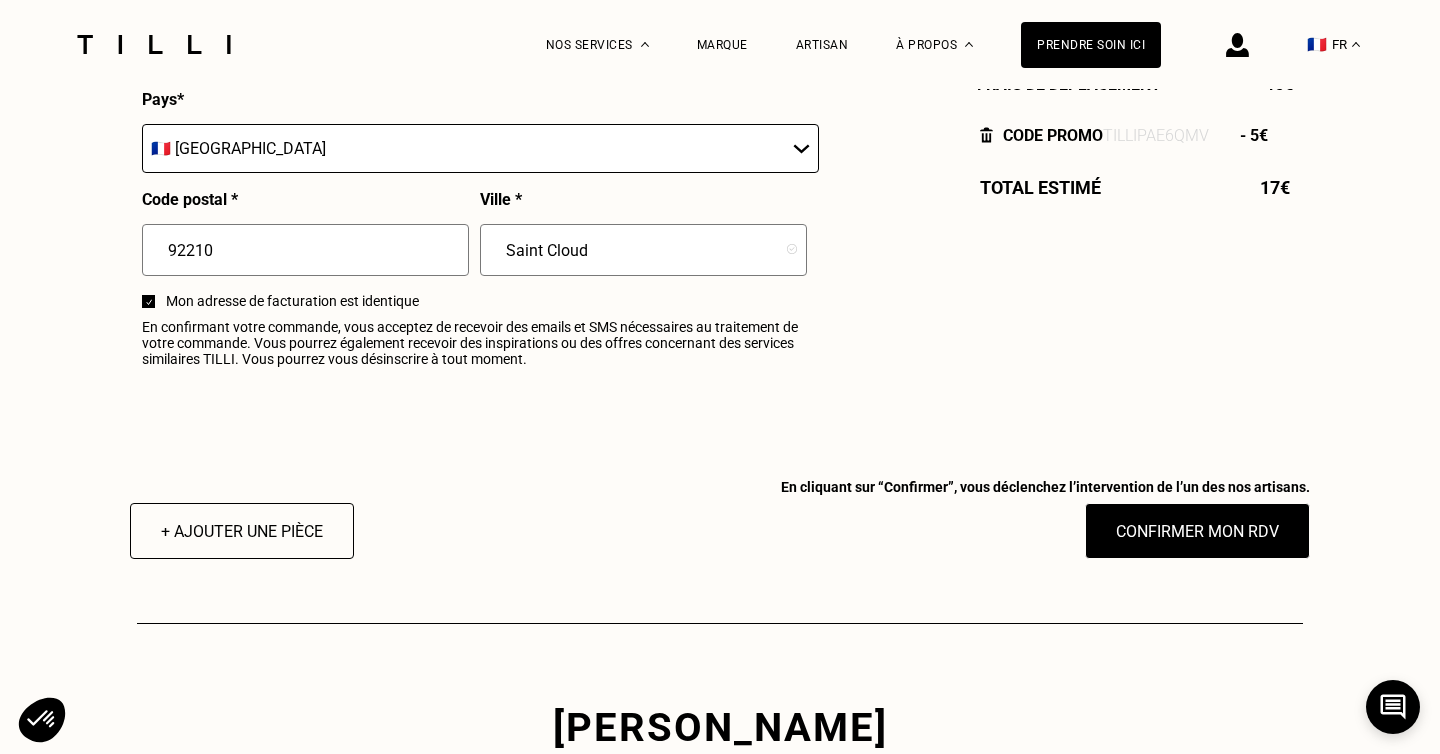 scroll, scrollTop: 2469, scrollLeft: 0, axis: vertical 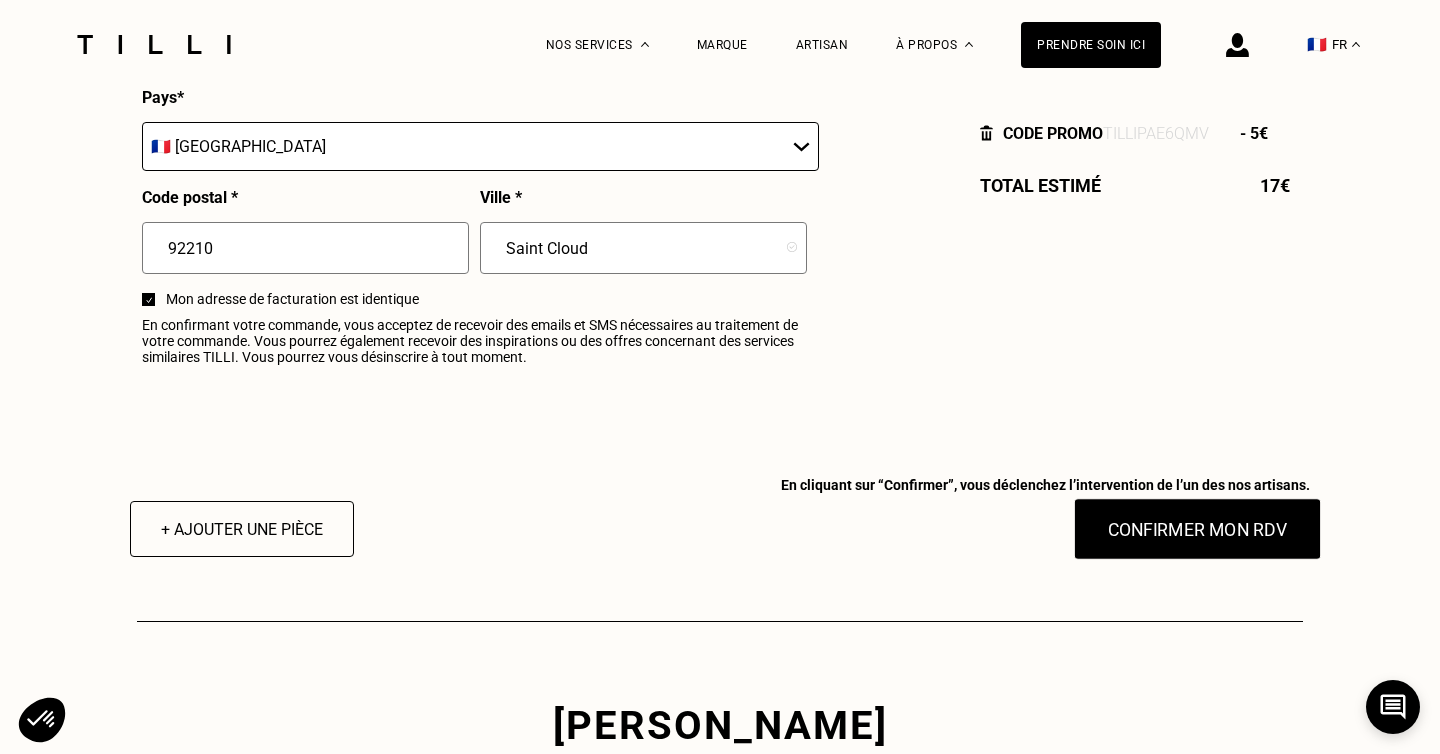 click on "Confirmer mon RDV" at bounding box center (1198, 529) 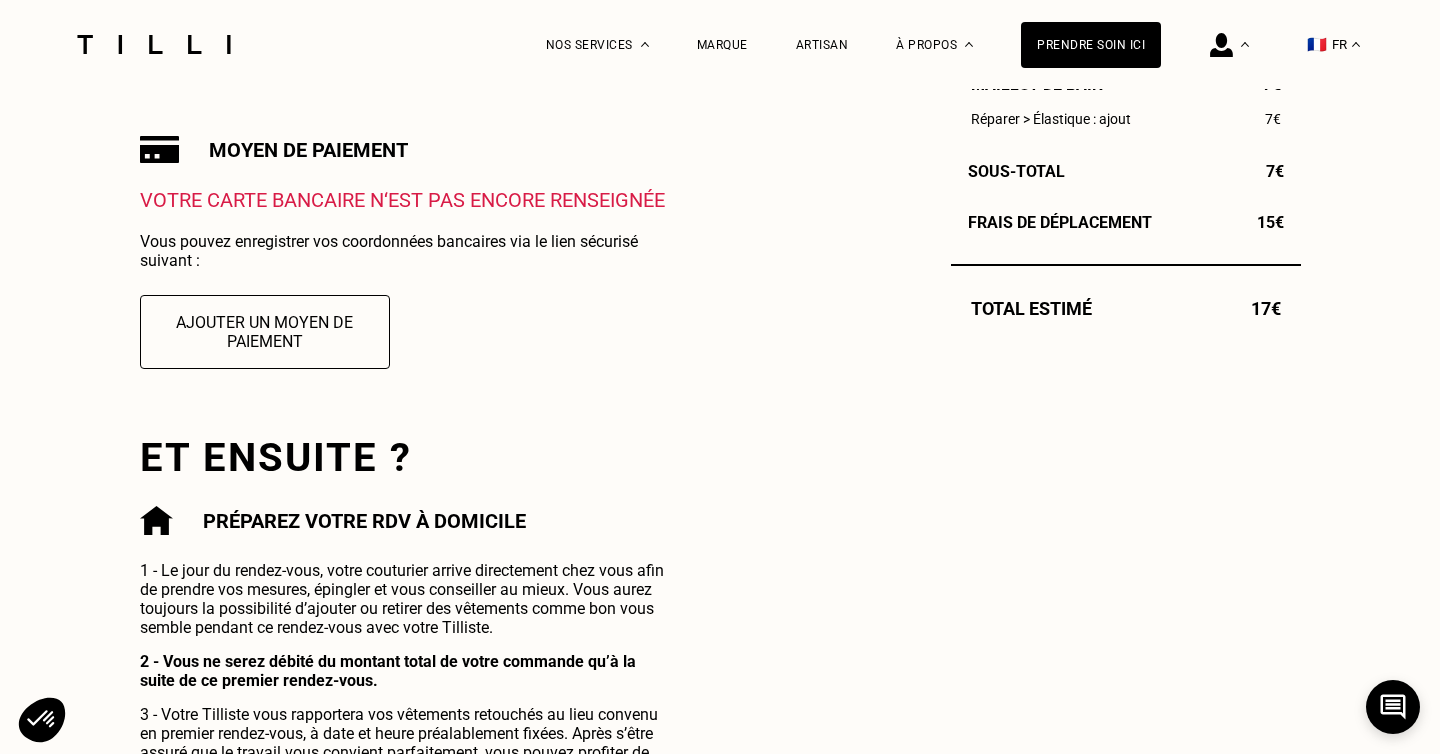 scroll, scrollTop: 676, scrollLeft: 0, axis: vertical 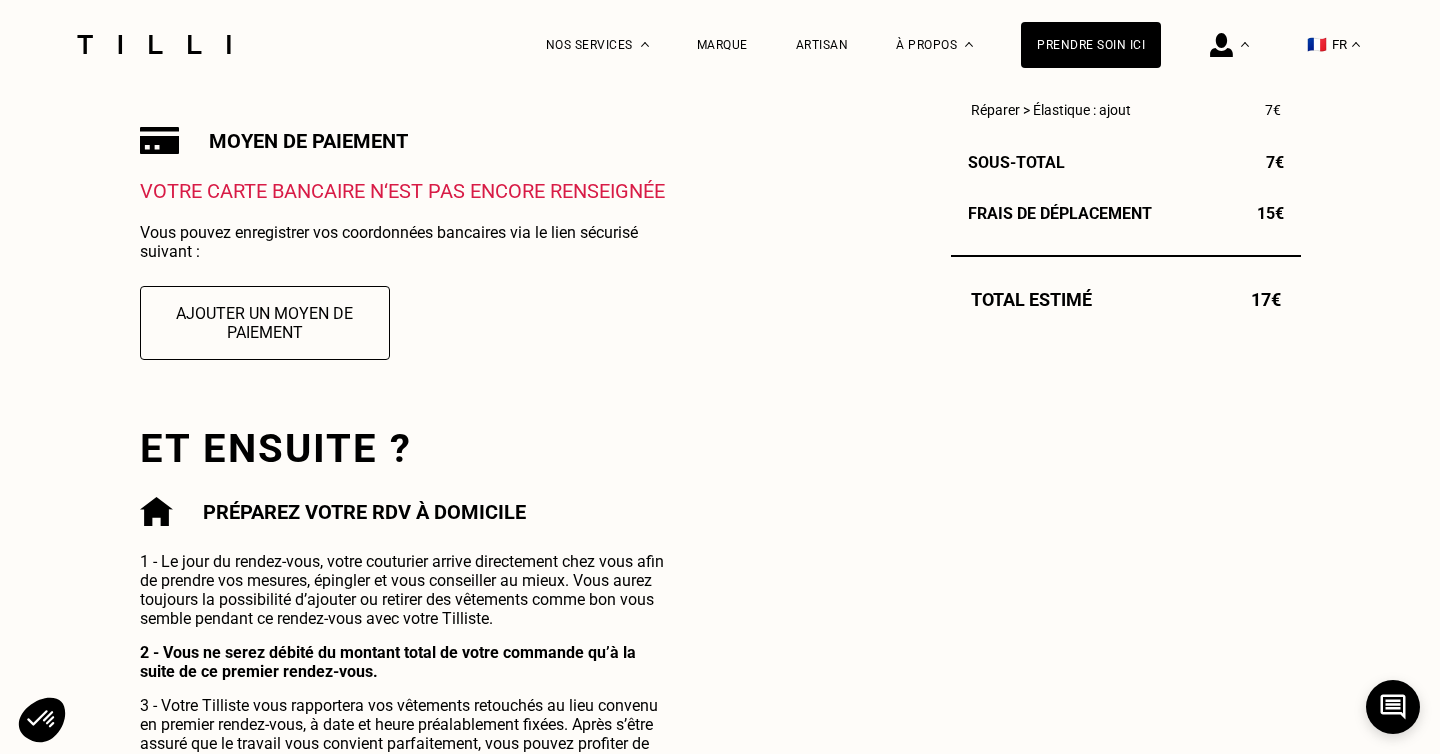 click on "1 - Le jour du rendez-vous, votre couturier arrive directement chez vous afin de prendre vos mesures, épingler et vous conseiller au mieux. Vous aurez toujours la possibilité d’ajouter ou retirer des vêtements comme bon vous semble pendant ce rendez-vous avec votre Tilliste." at bounding box center (406, 590) 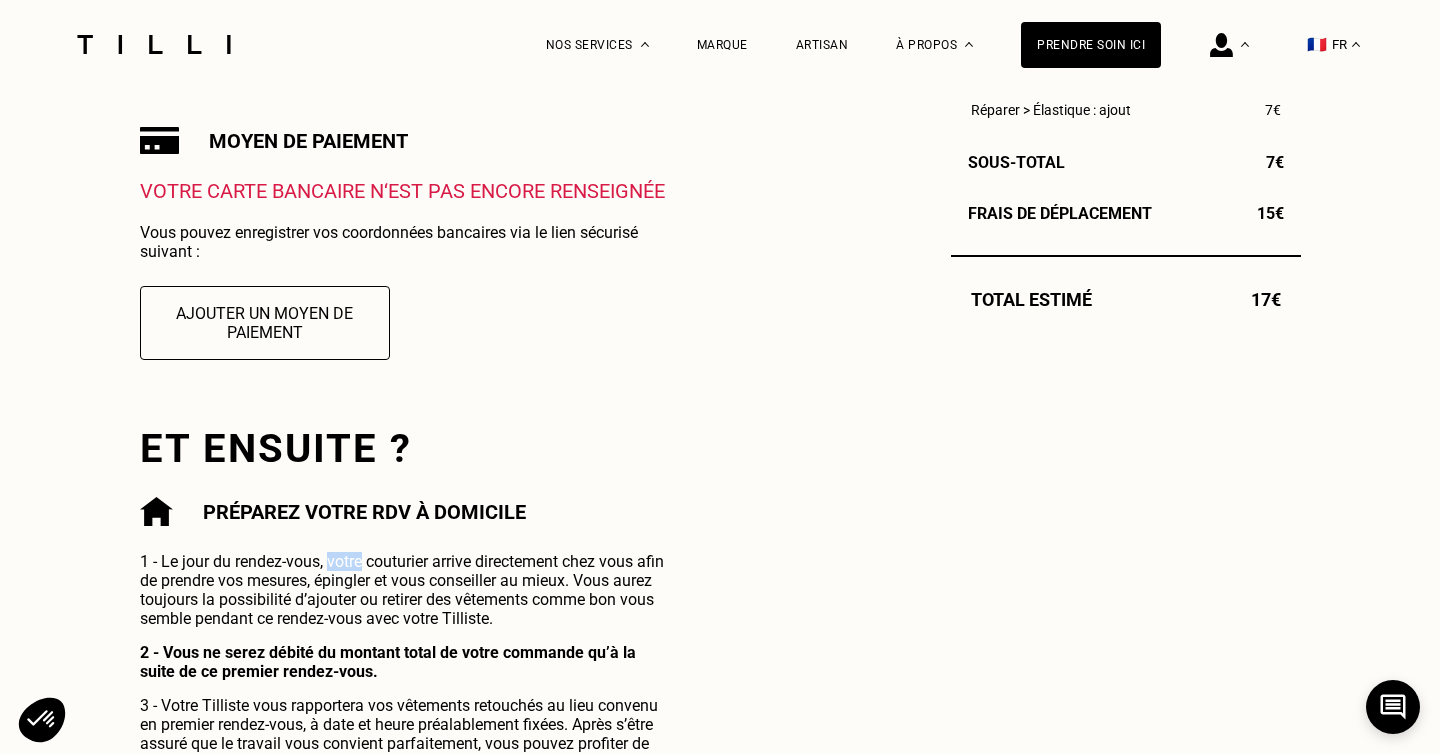 click on "1 - Le jour du rendez-vous, votre couturier arrive directement chez vous afin de prendre vos mesures, épingler et vous conseiller au mieux. Vous aurez toujours la possibilité d’ajouter ou retirer des vêtements comme bon vous semble pendant ce rendez-vous avec votre Tilliste." at bounding box center [406, 590] 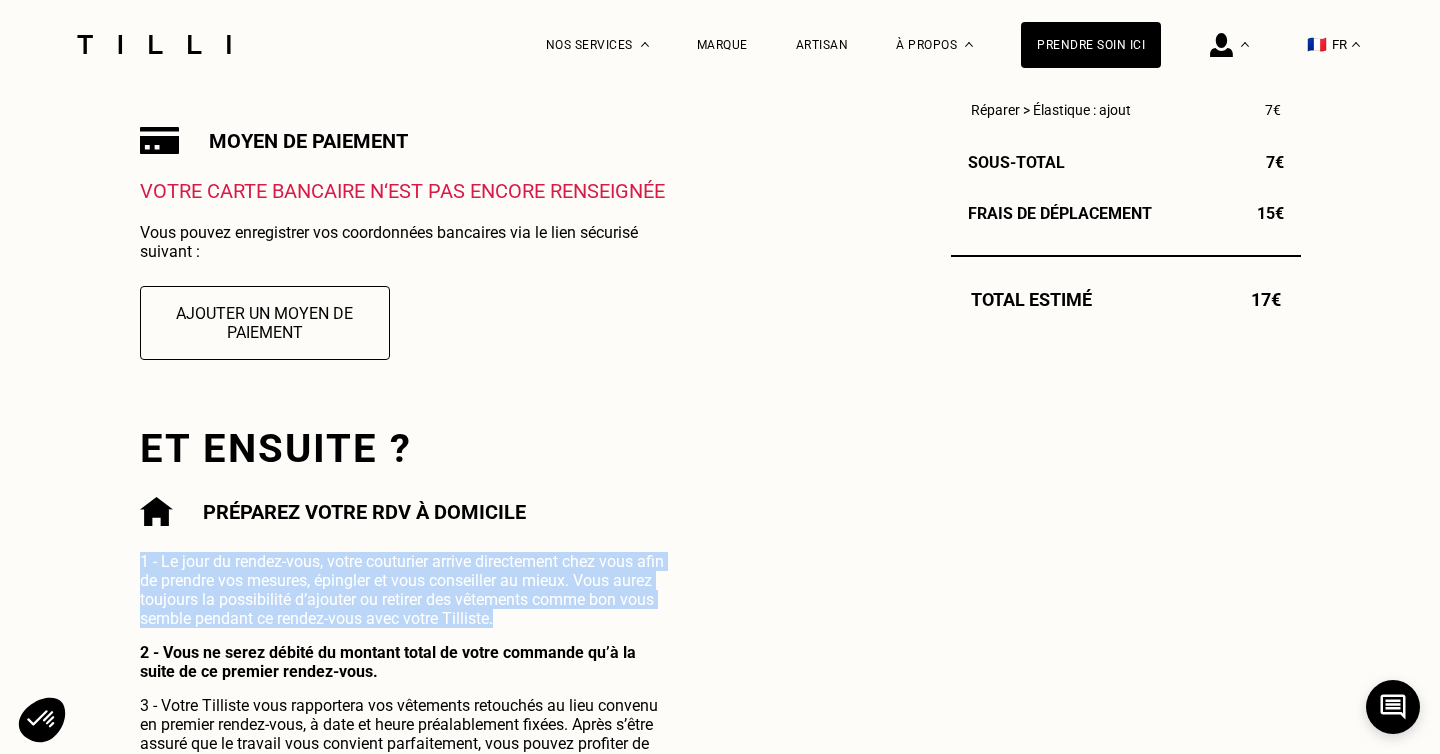 click on "1 - Le jour du rendez-vous, votre couturier arrive directement chez vous afin de prendre vos mesures, épingler et vous conseiller au mieux. Vous aurez toujours la possibilité d’ajouter ou retirer des vêtements comme bon vous semble pendant ce rendez-vous avec votre Tilliste." at bounding box center (406, 590) 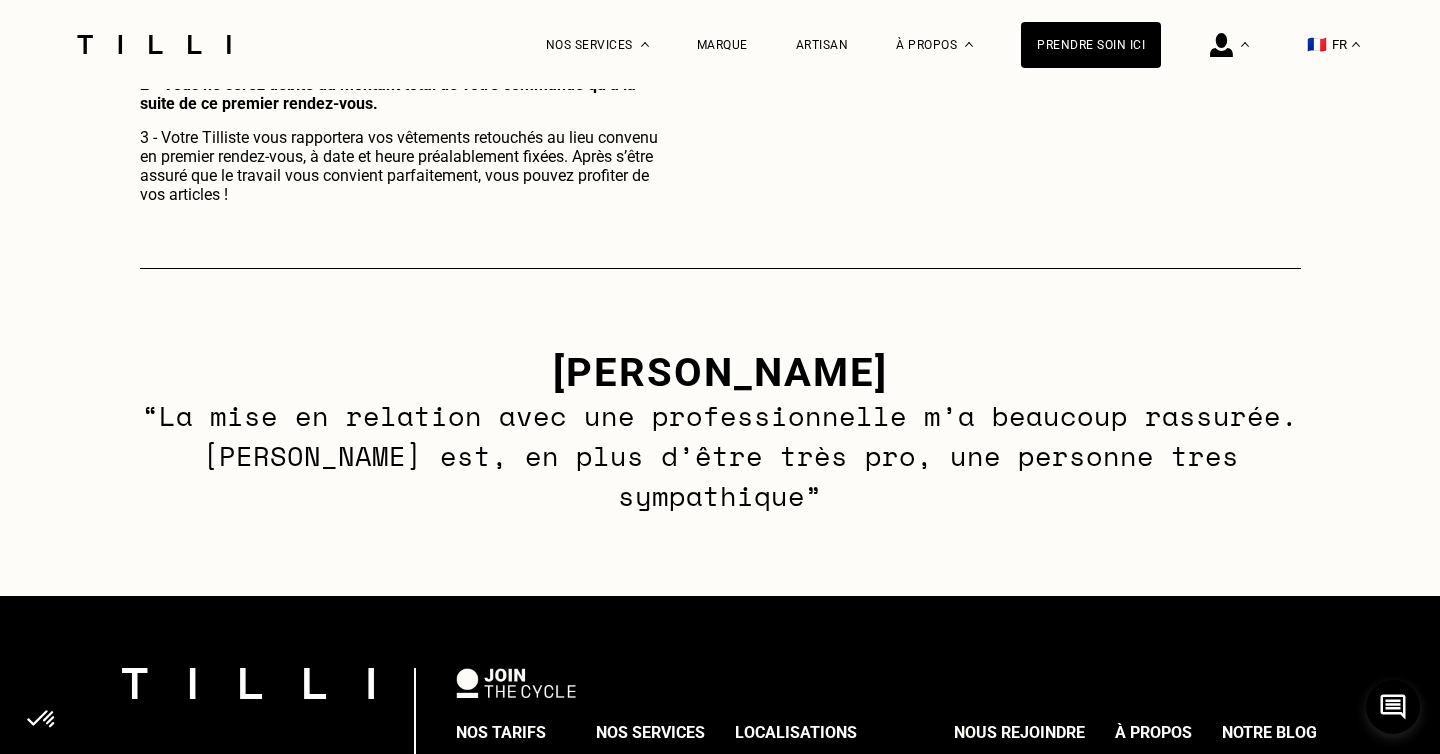 scroll, scrollTop: 1263, scrollLeft: 0, axis: vertical 